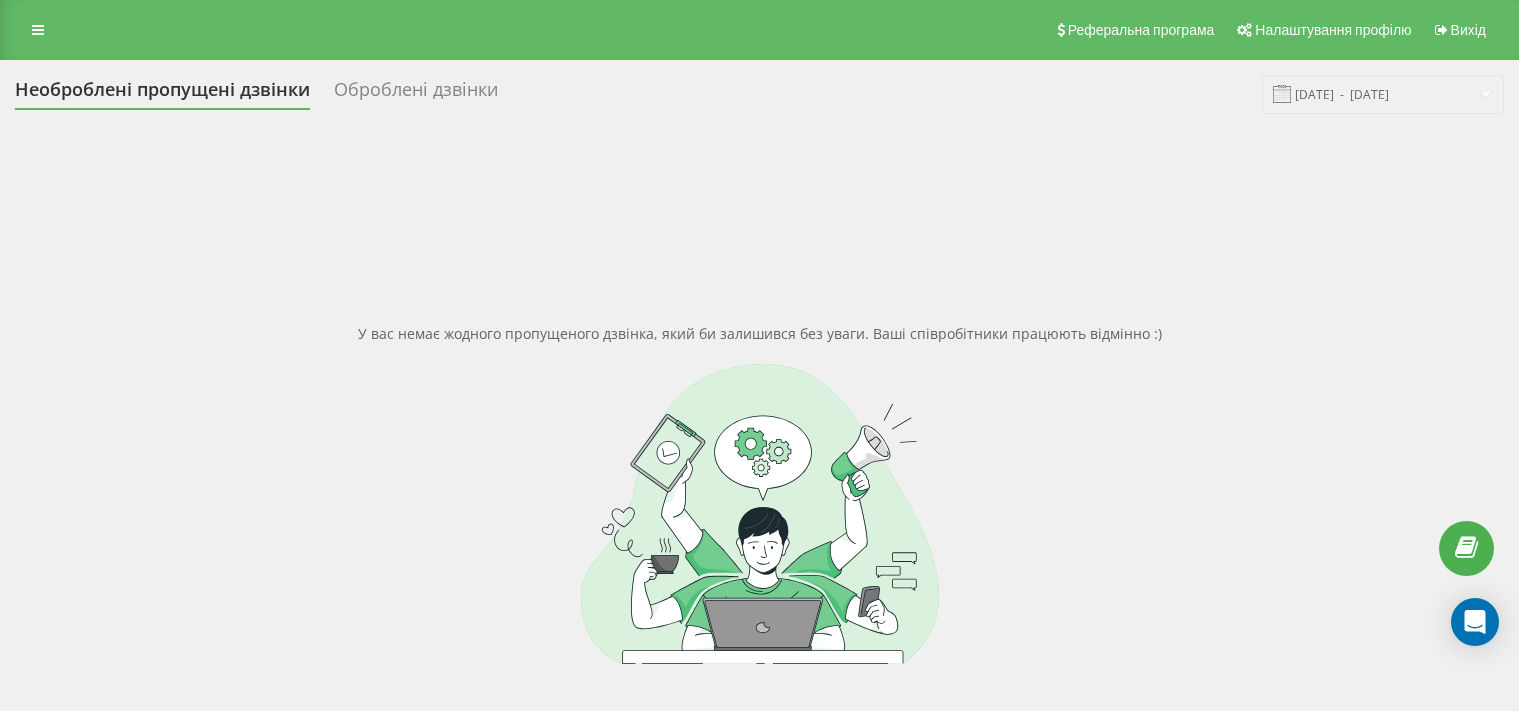scroll, scrollTop: 0, scrollLeft: 0, axis: both 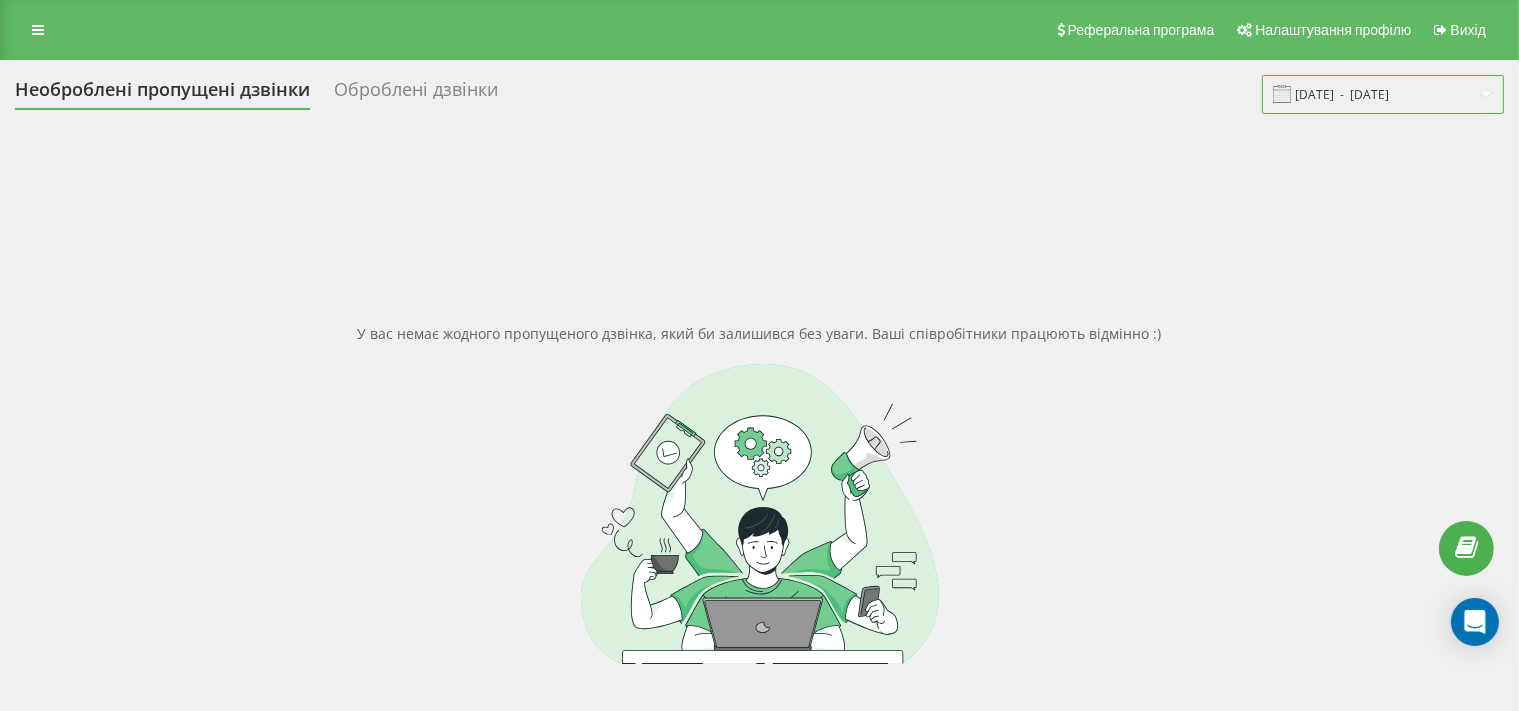 click on "11.07.2025  -  11.07.2025" at bounding box center [1383, 94] 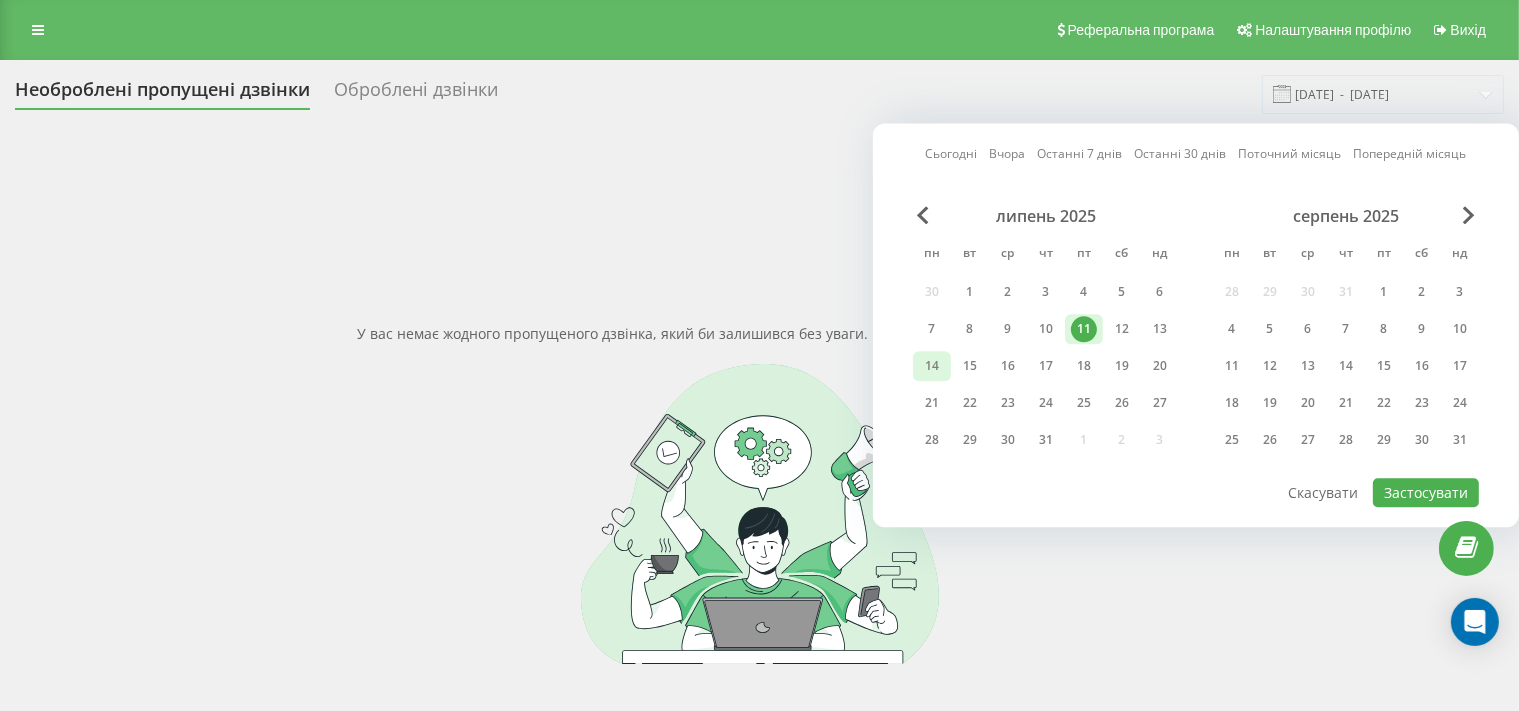 click on "14" at bounding box center [932, 366] 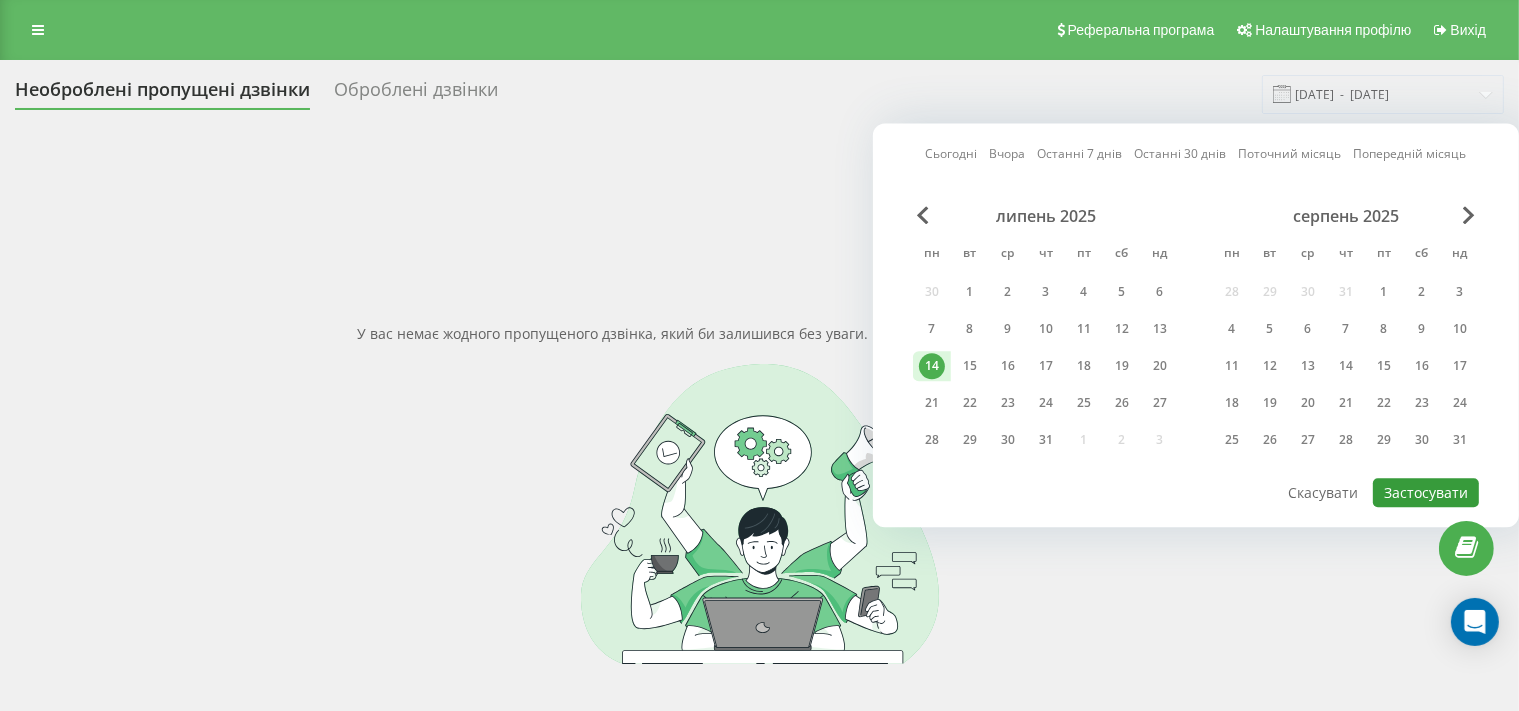 click on "Застосувати" at bounding box center [1426, 492] 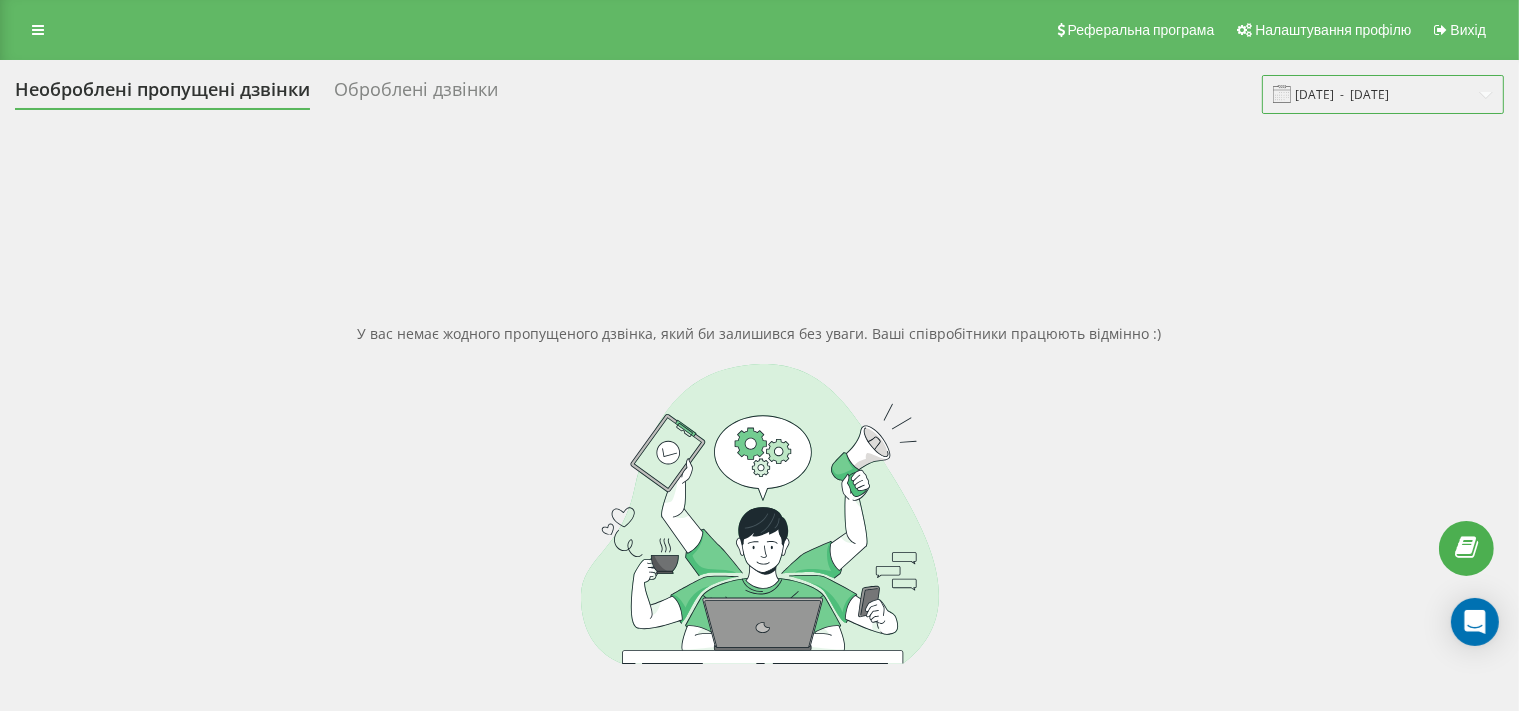 click on "[DATE]  -  [DATE]" at bounding box center (1383, 94) 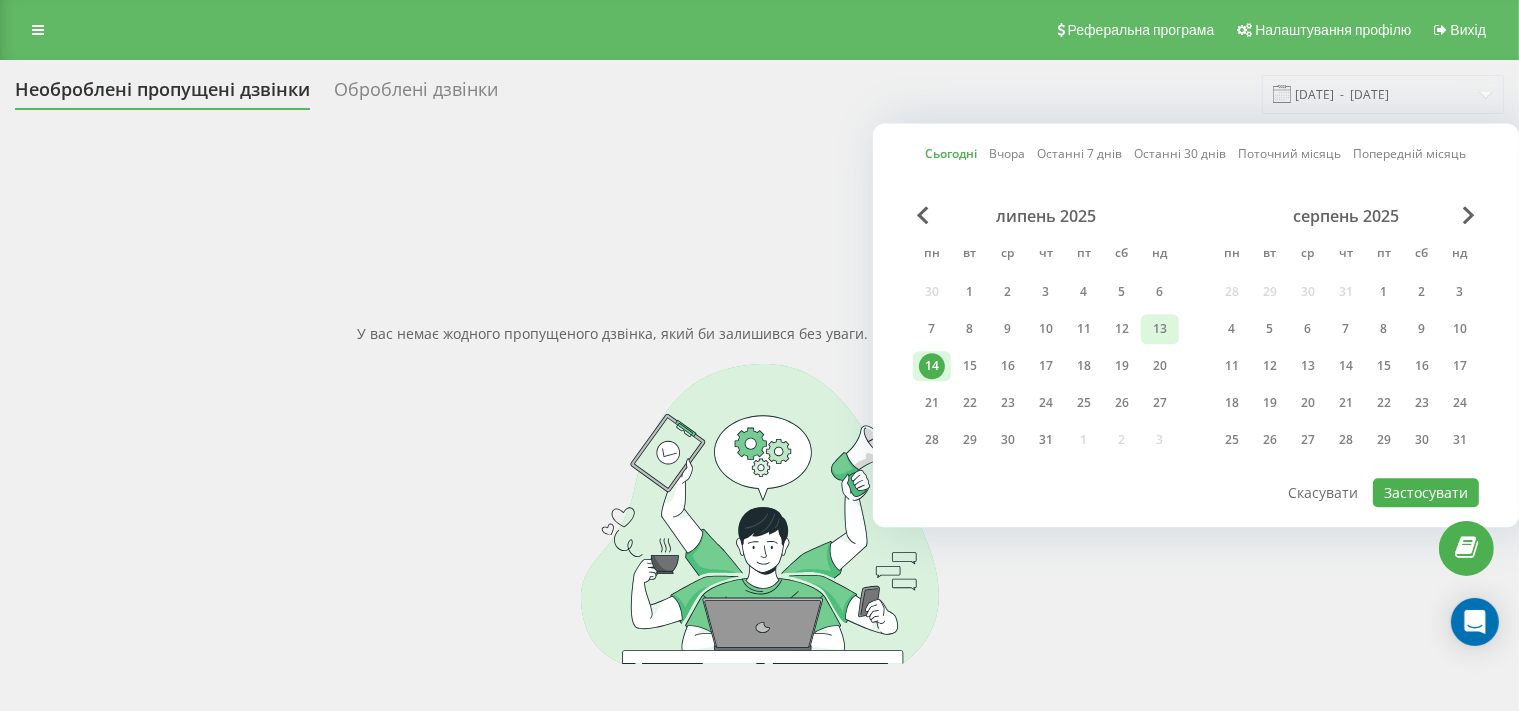 click on "13" at bounding box center (1160, 329) 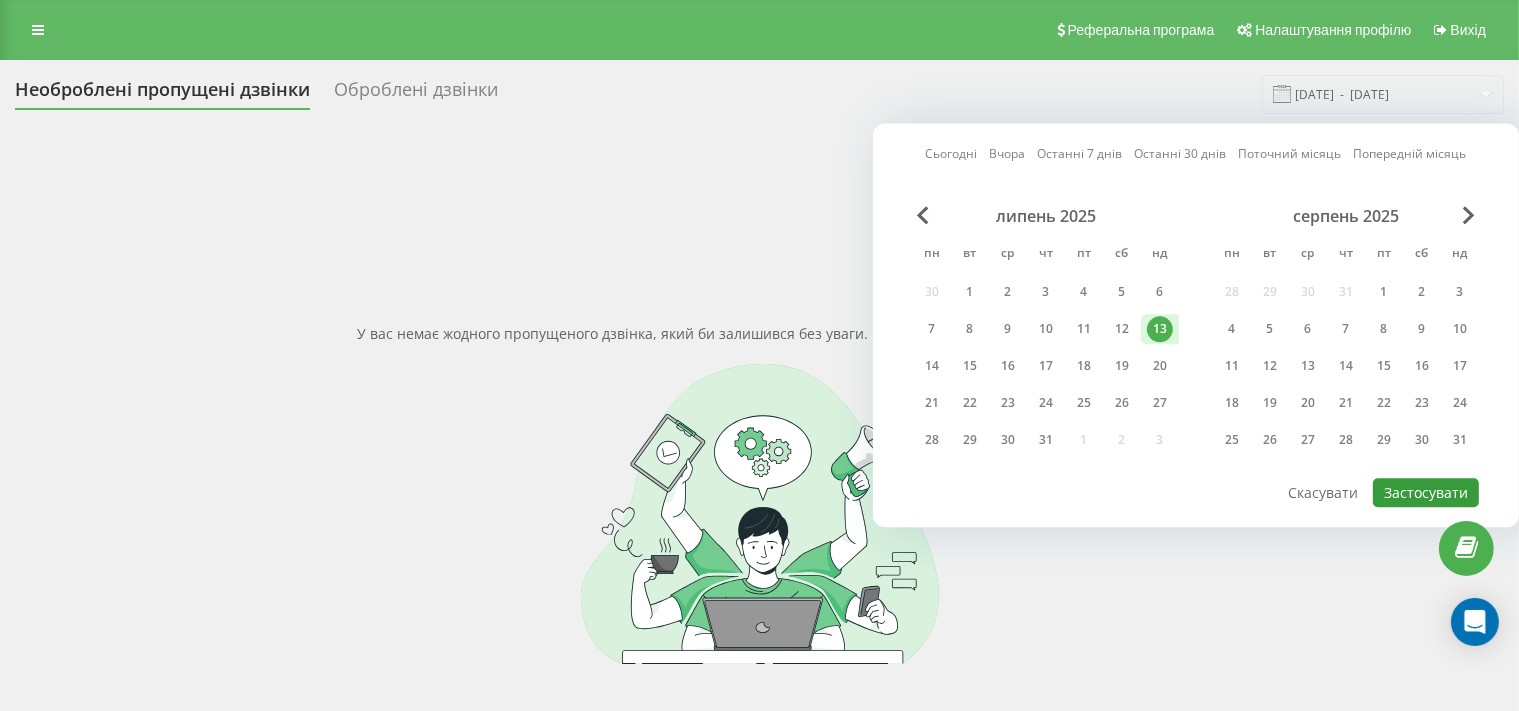 click on "Застосувати" at bounding box center [1426, 492] 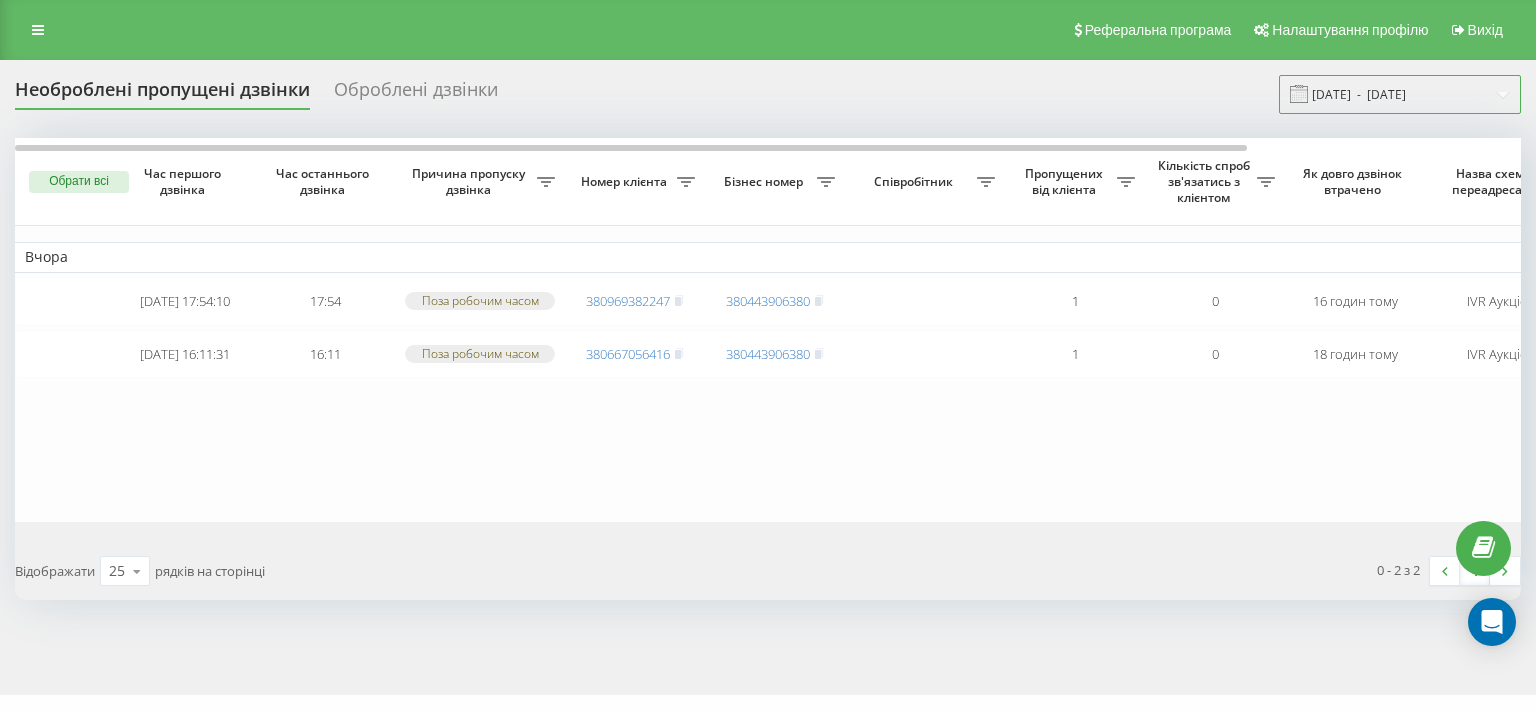 click on "13.07.2025  -  13.07.2025" at bounding box center (1400, 94) 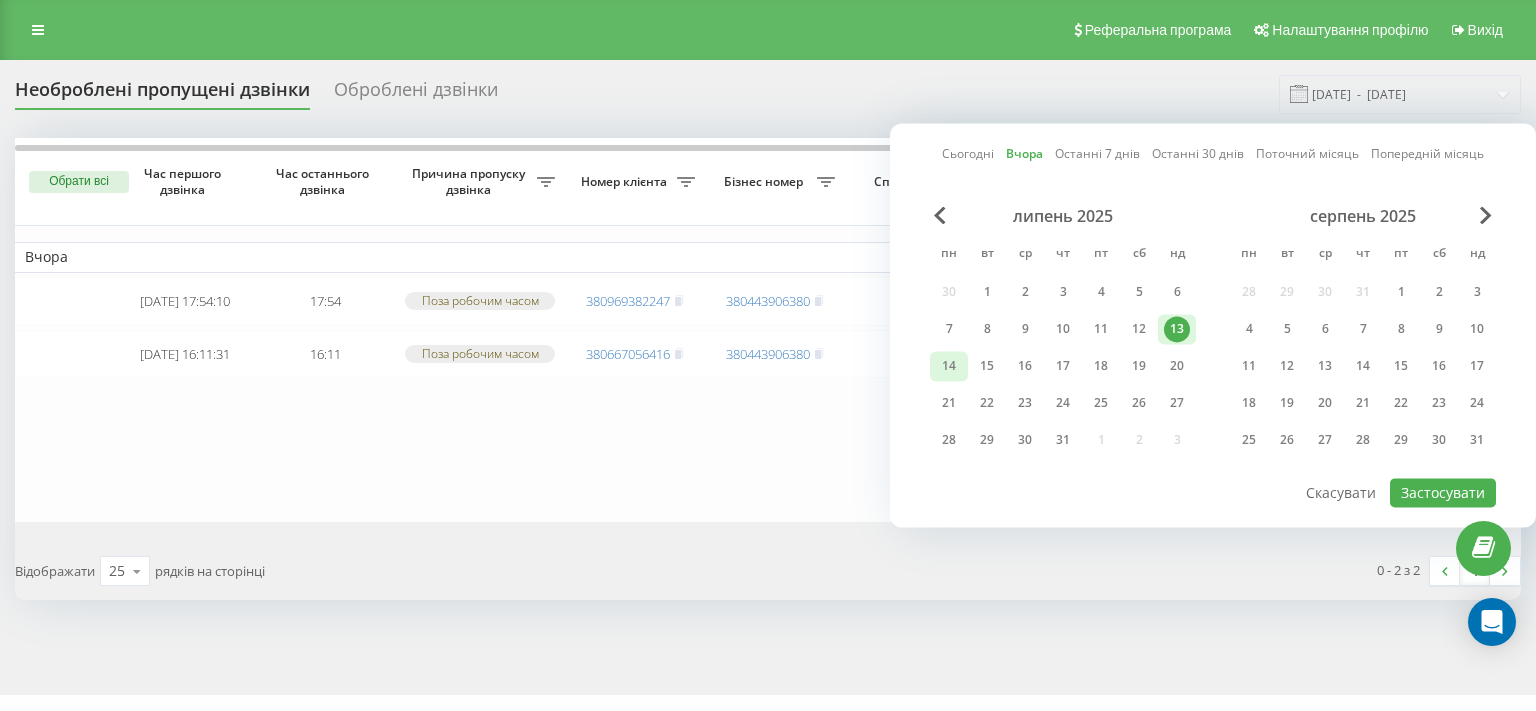 click on "14" at bounding box center [949, 366] 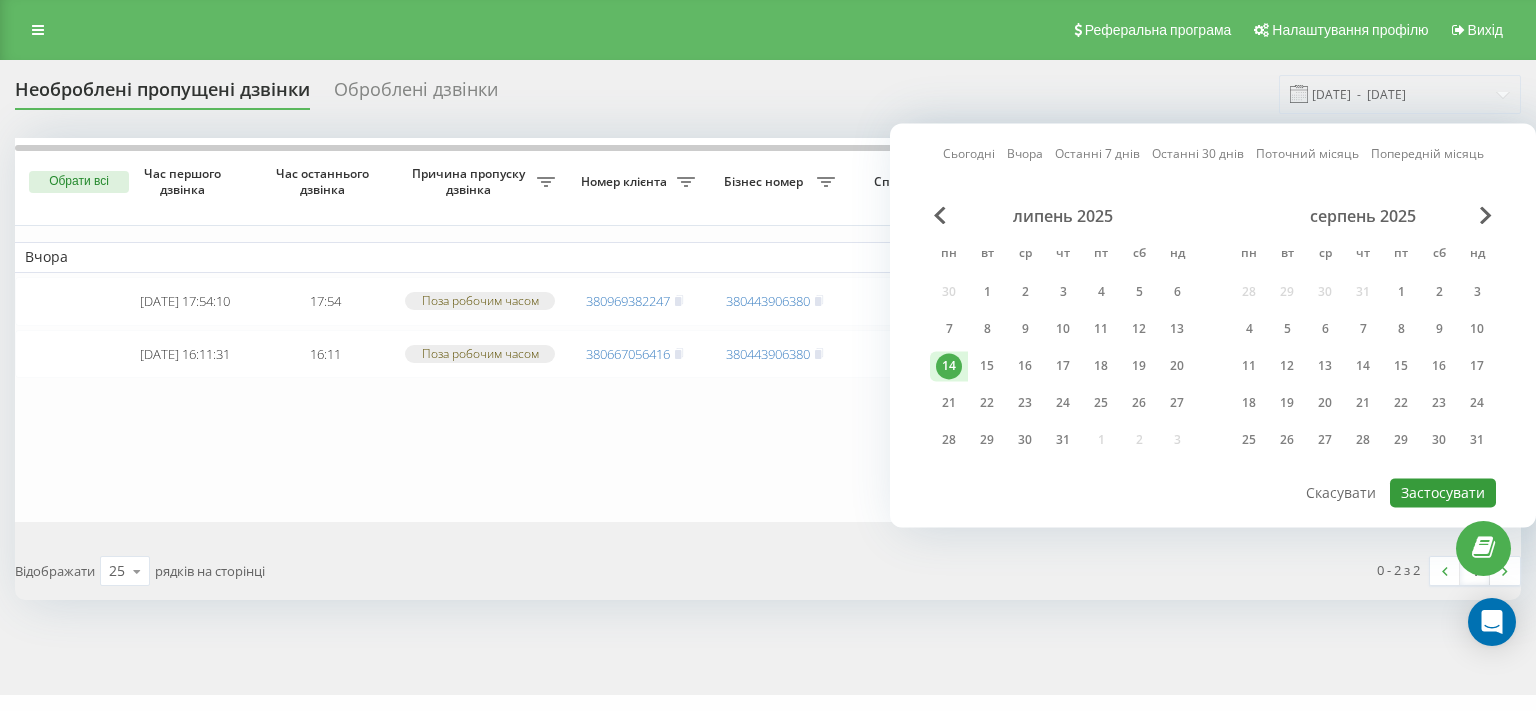 drag, startPoint x: 1445, startPoint y: 485, endPoint x: 1413, endPoint y: 490, distance: 32.38827 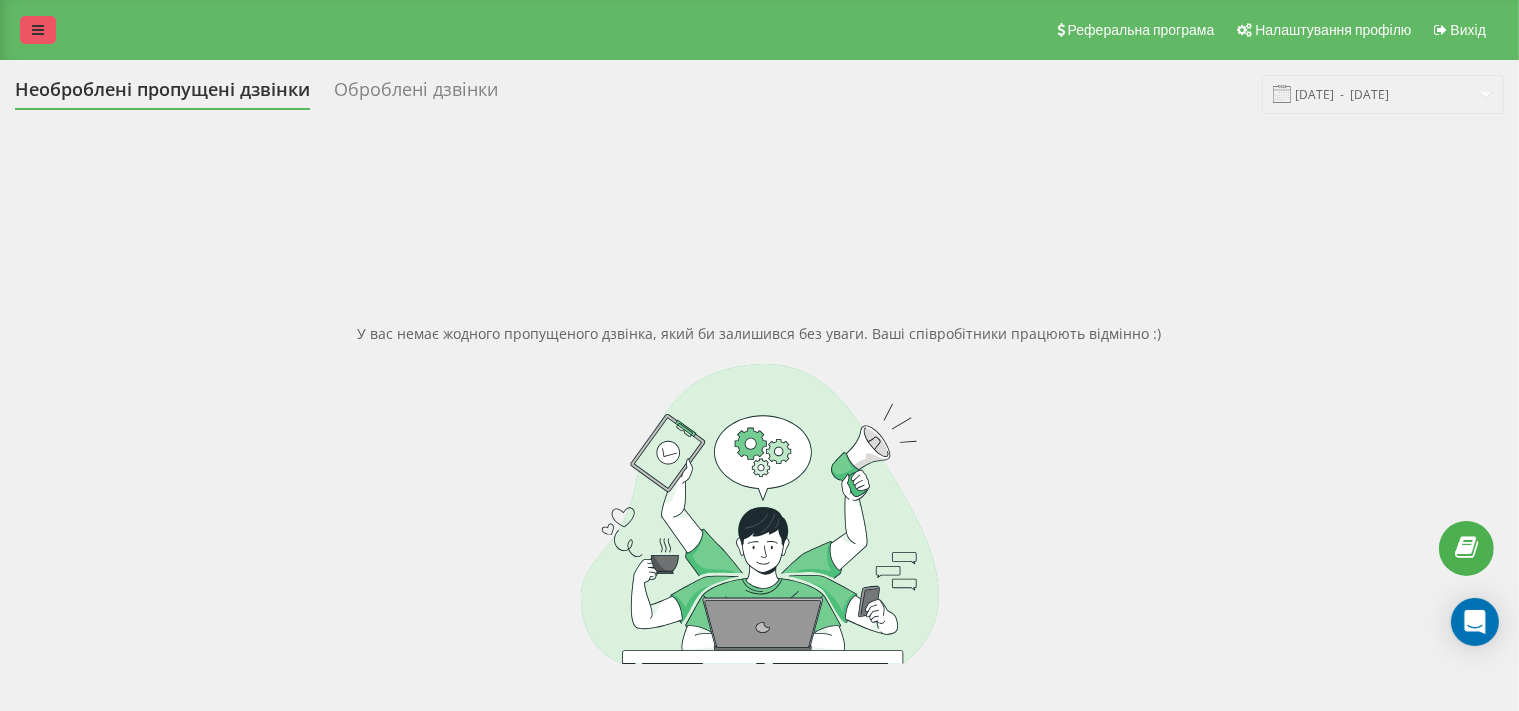 click at bounding box center (38, 30) 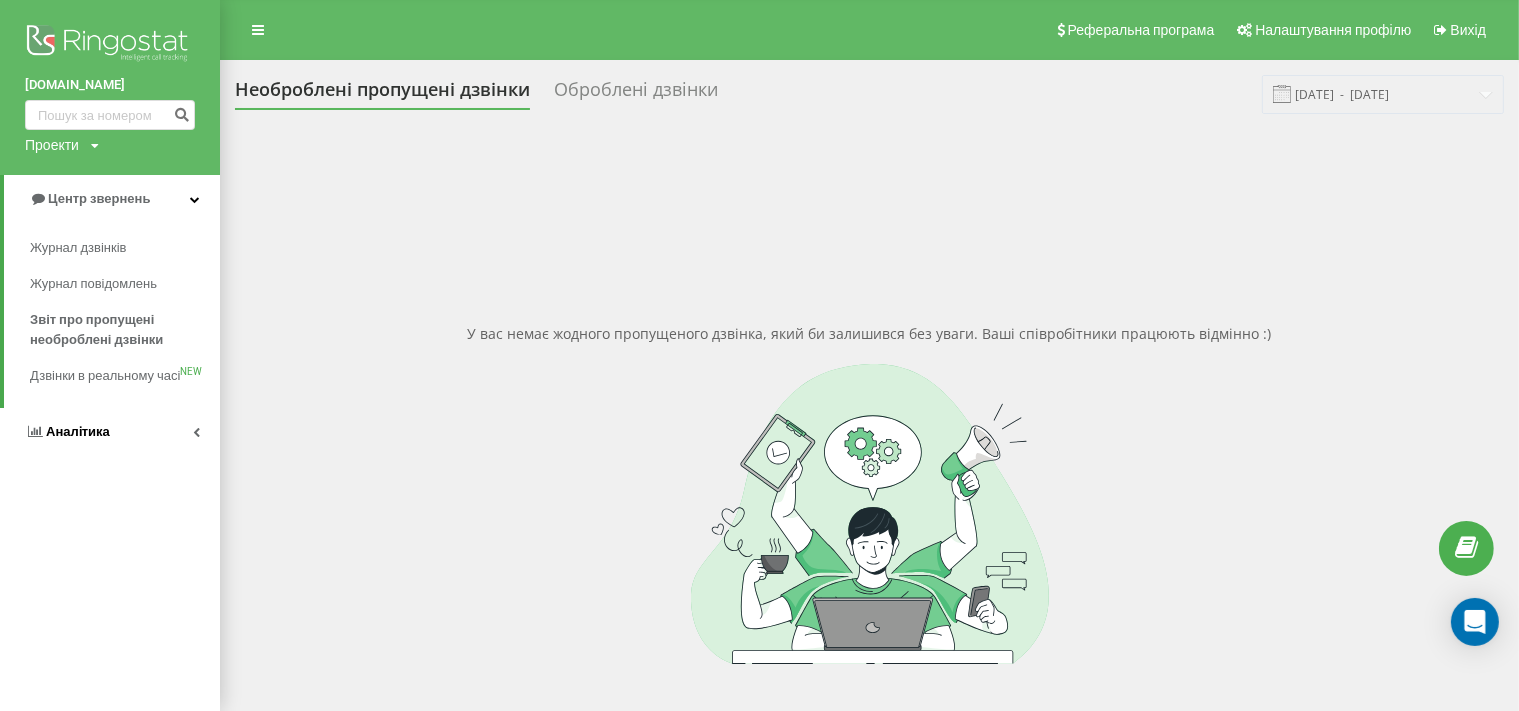 click on "Аналiтика" at bounding box center [110, 432] 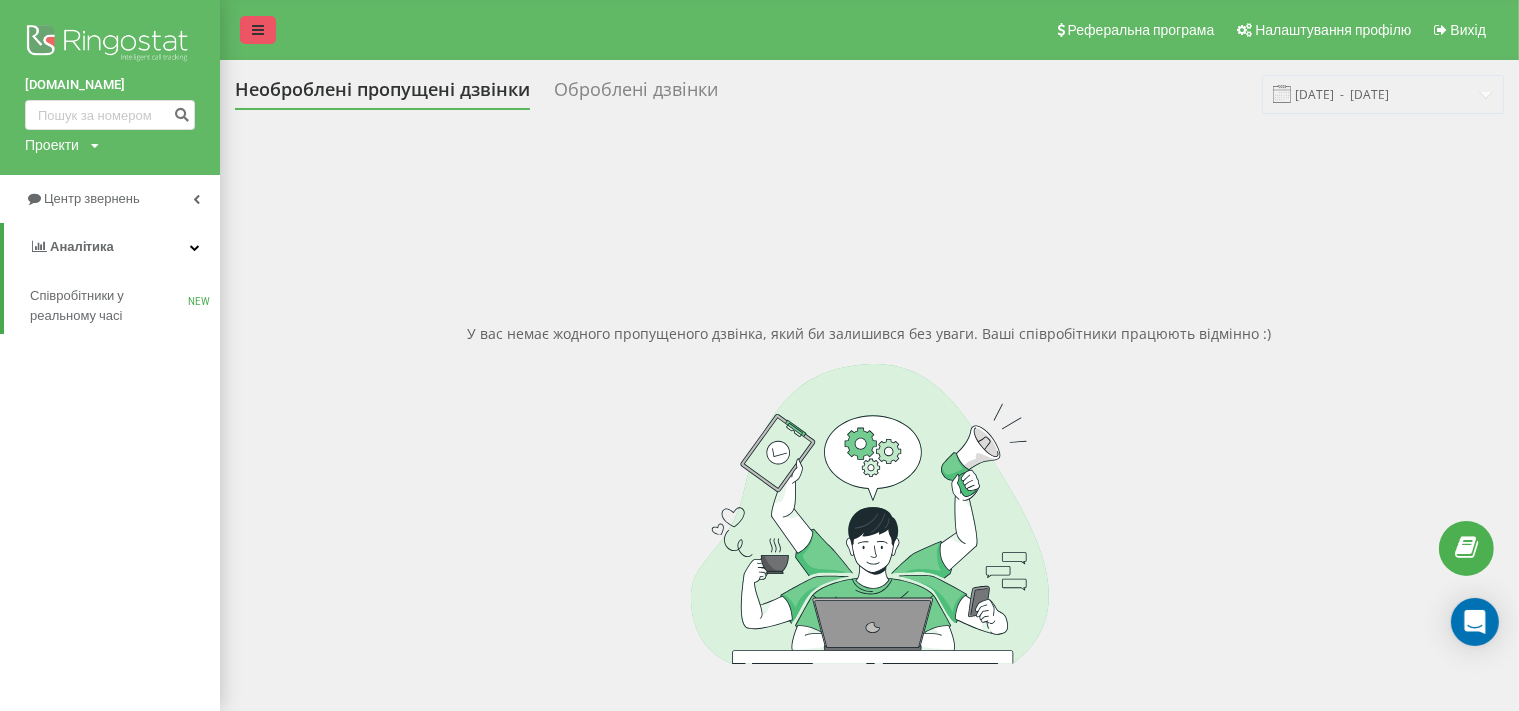 click at bounding box center (258, 30) 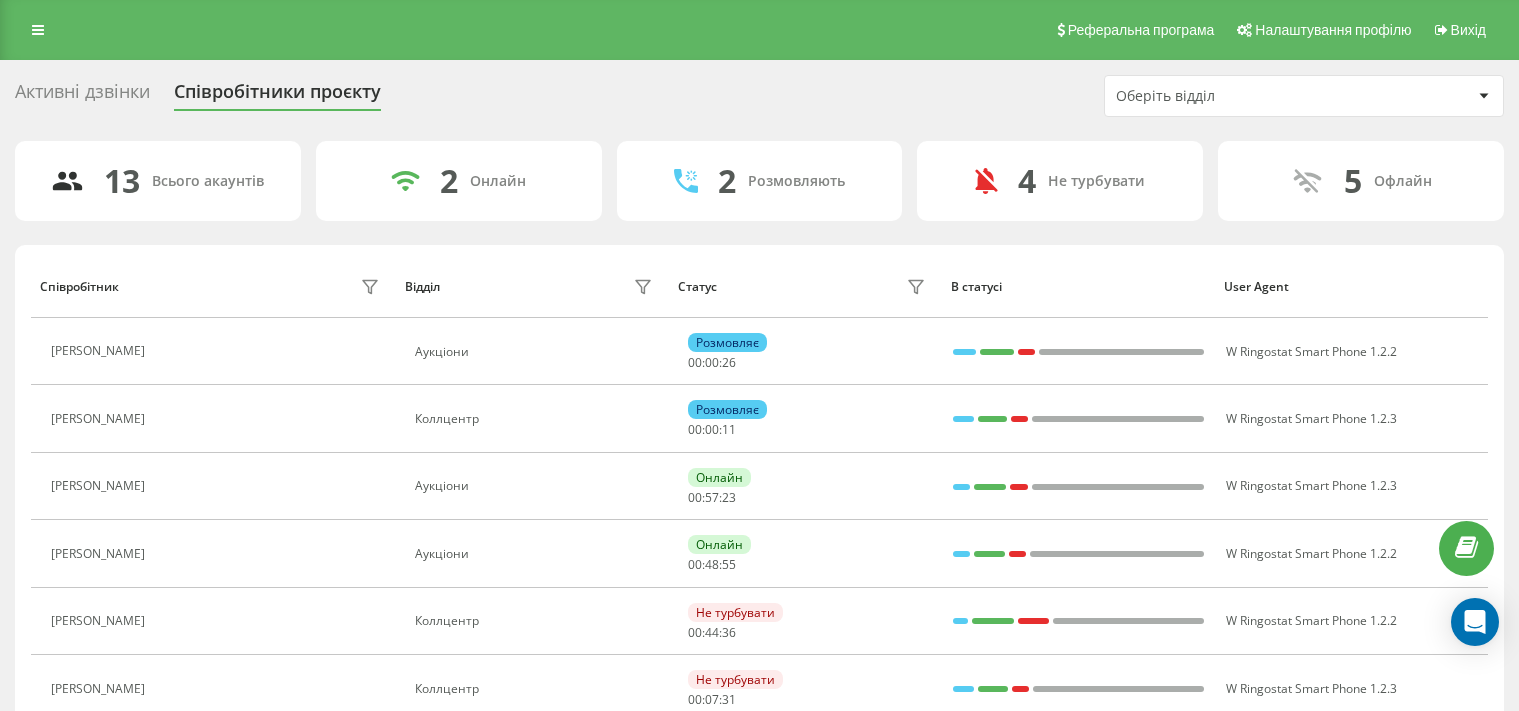 scroll, scrollTop: 0, scrollLeft: 0, axis: both 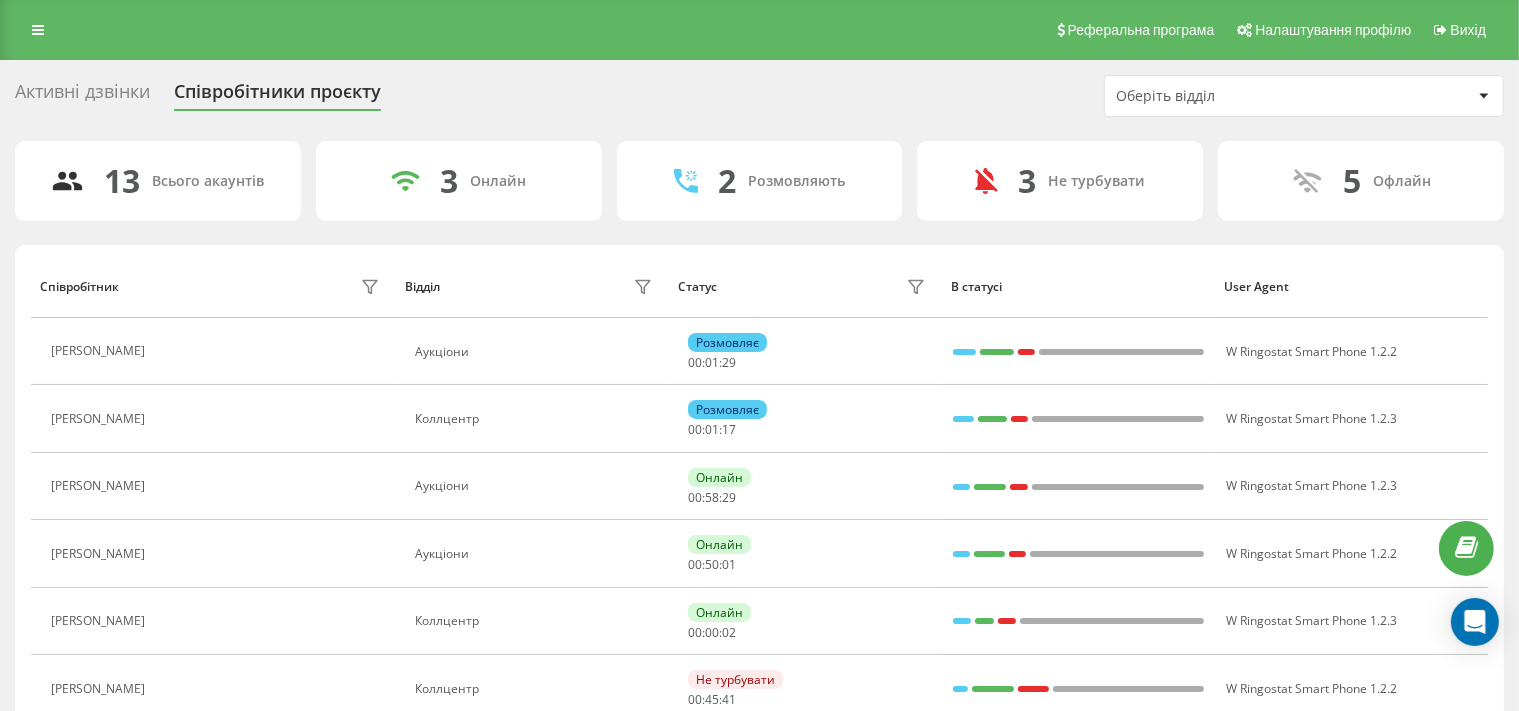 click on "Активні дзвінки Співробітники проєкту Оберіть відділ" at bounding box center (759, 96) 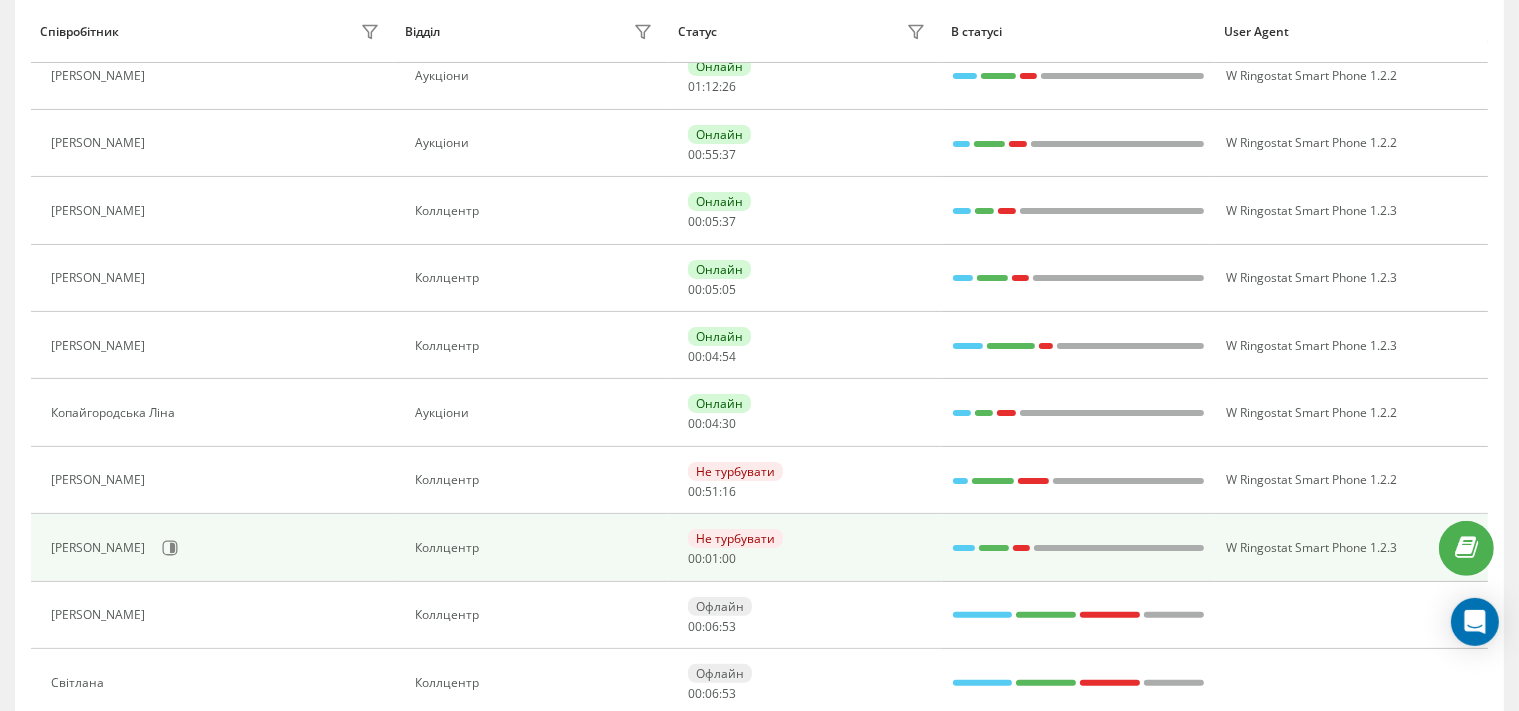 scroll, scrollTop: 316, scrollLeft: 0, axis: vertical 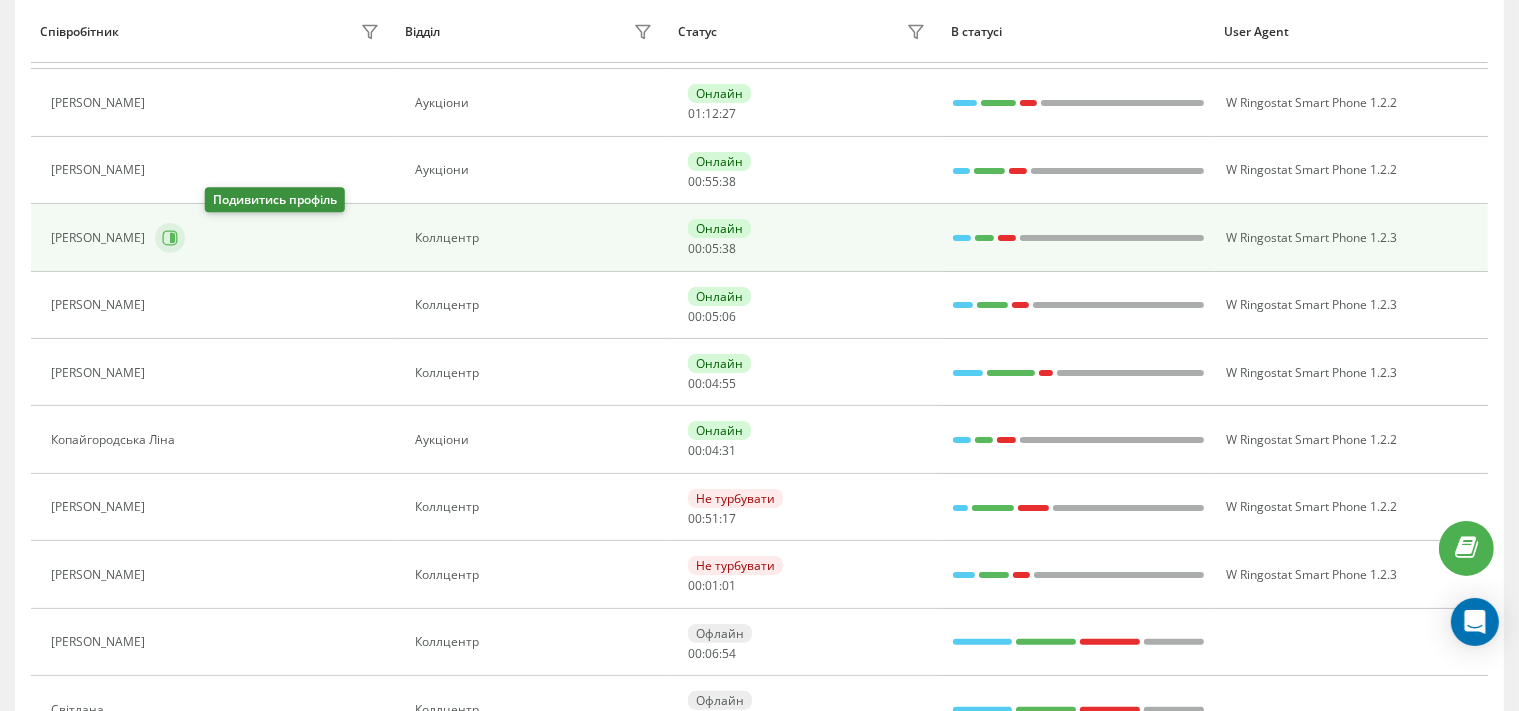 click at bounding box center [170, 238] 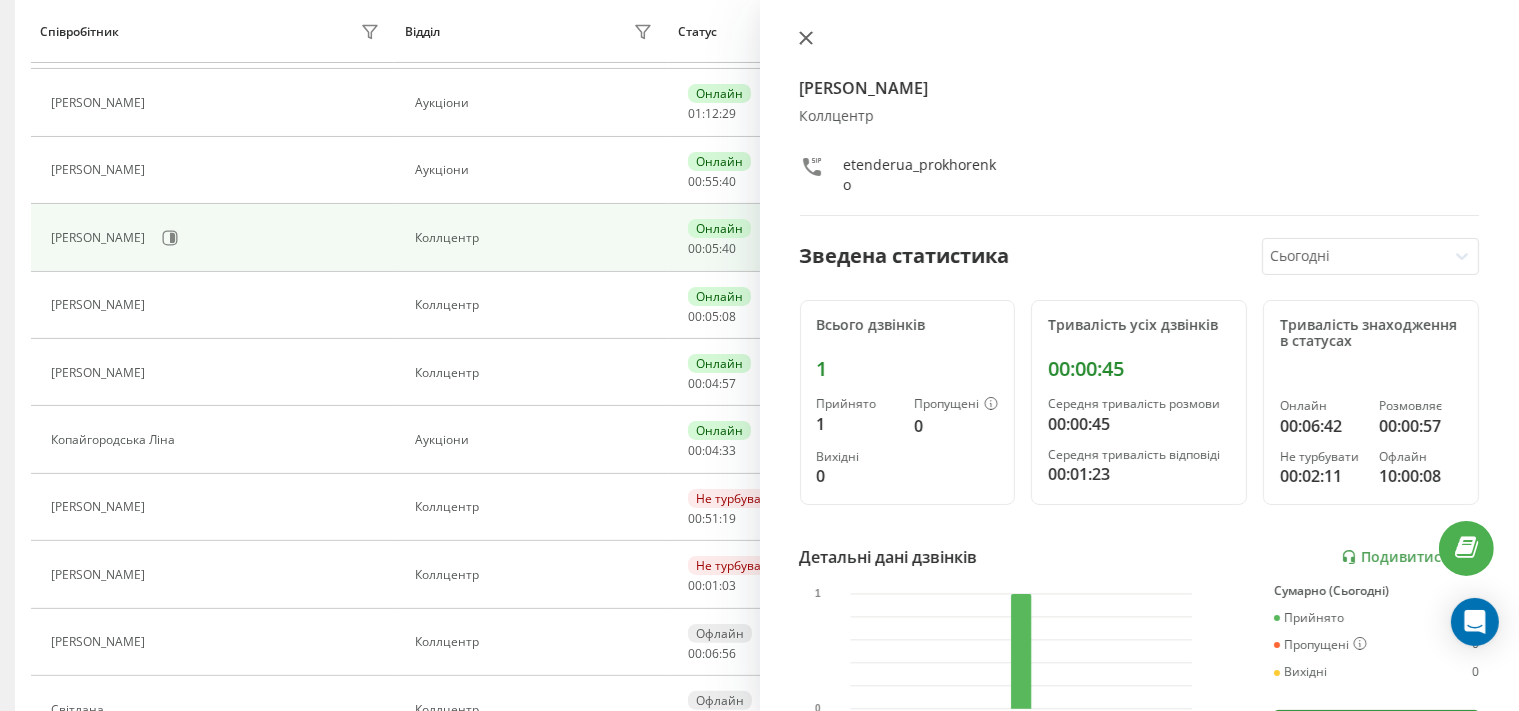 click 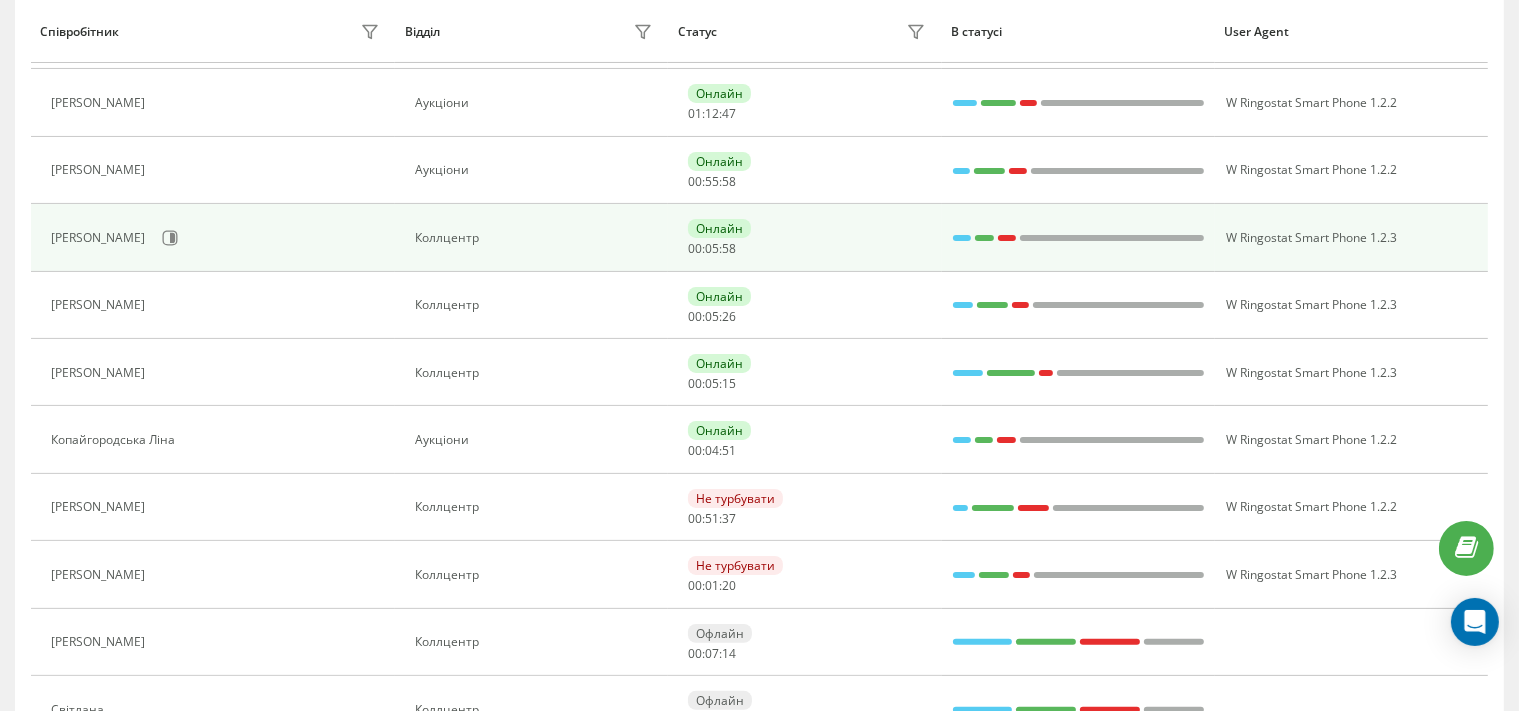 scroll, scrollTop: 0, scrollLeft: 0, axis: both 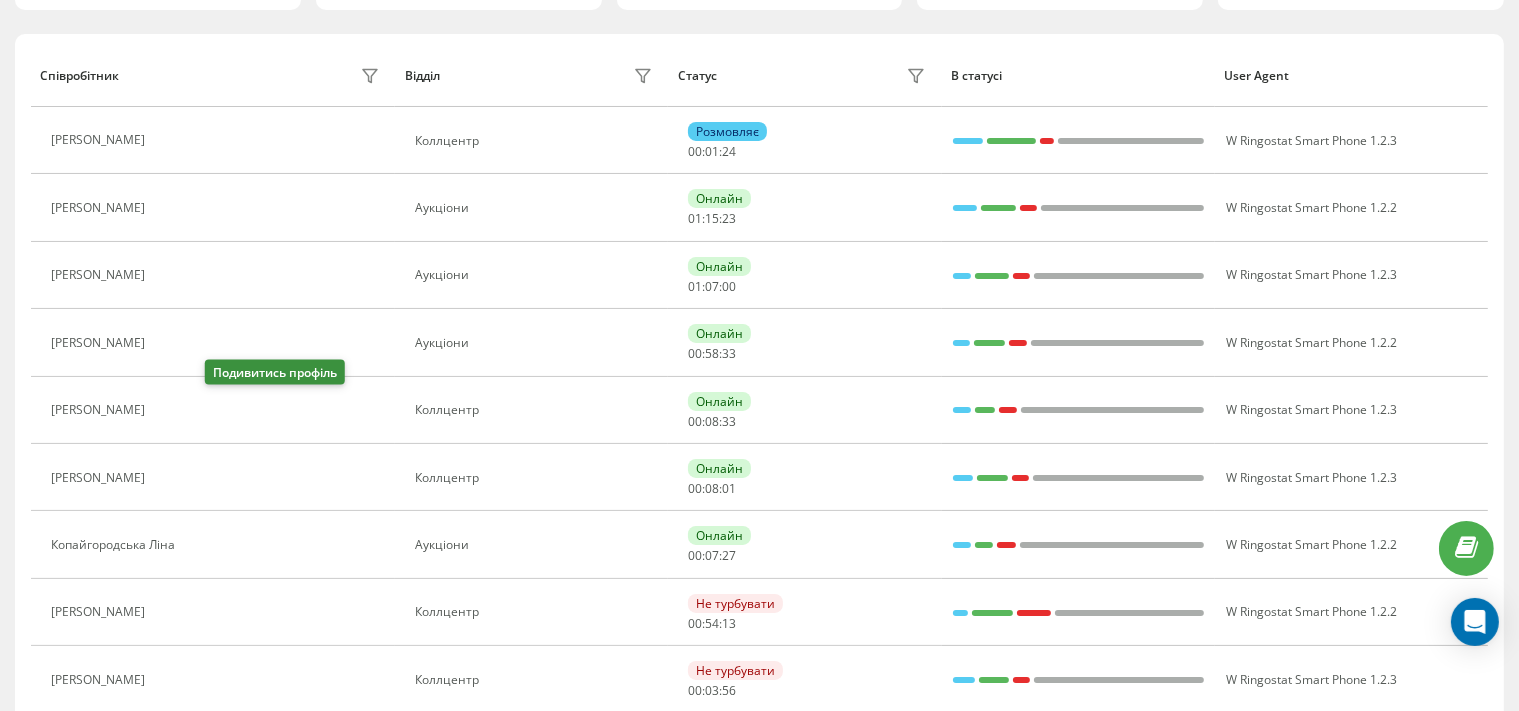 click at bounding box center [167, 412] 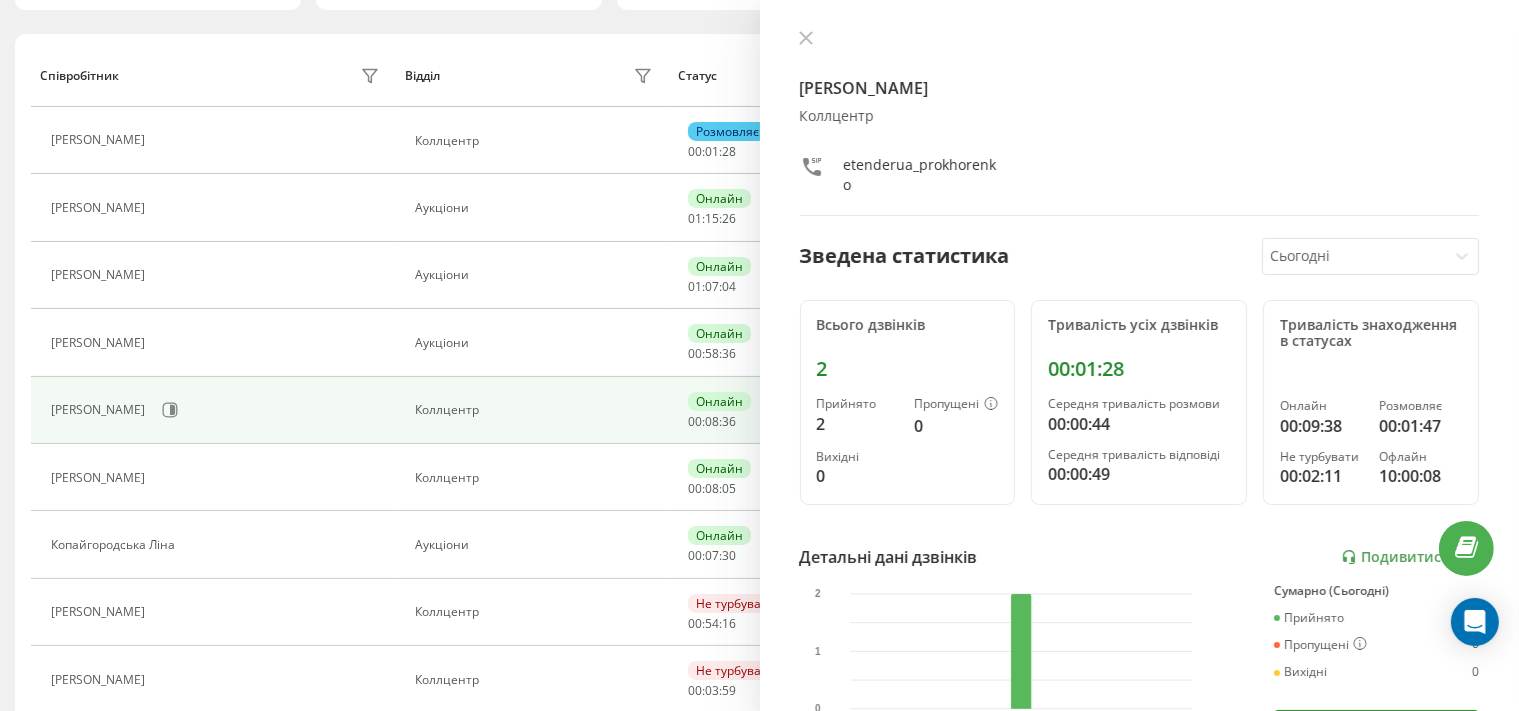 drag, startPoint x: 804, startPoint y: 36, endPoint x: 786, endPoint y: 38, distance: 18.110771 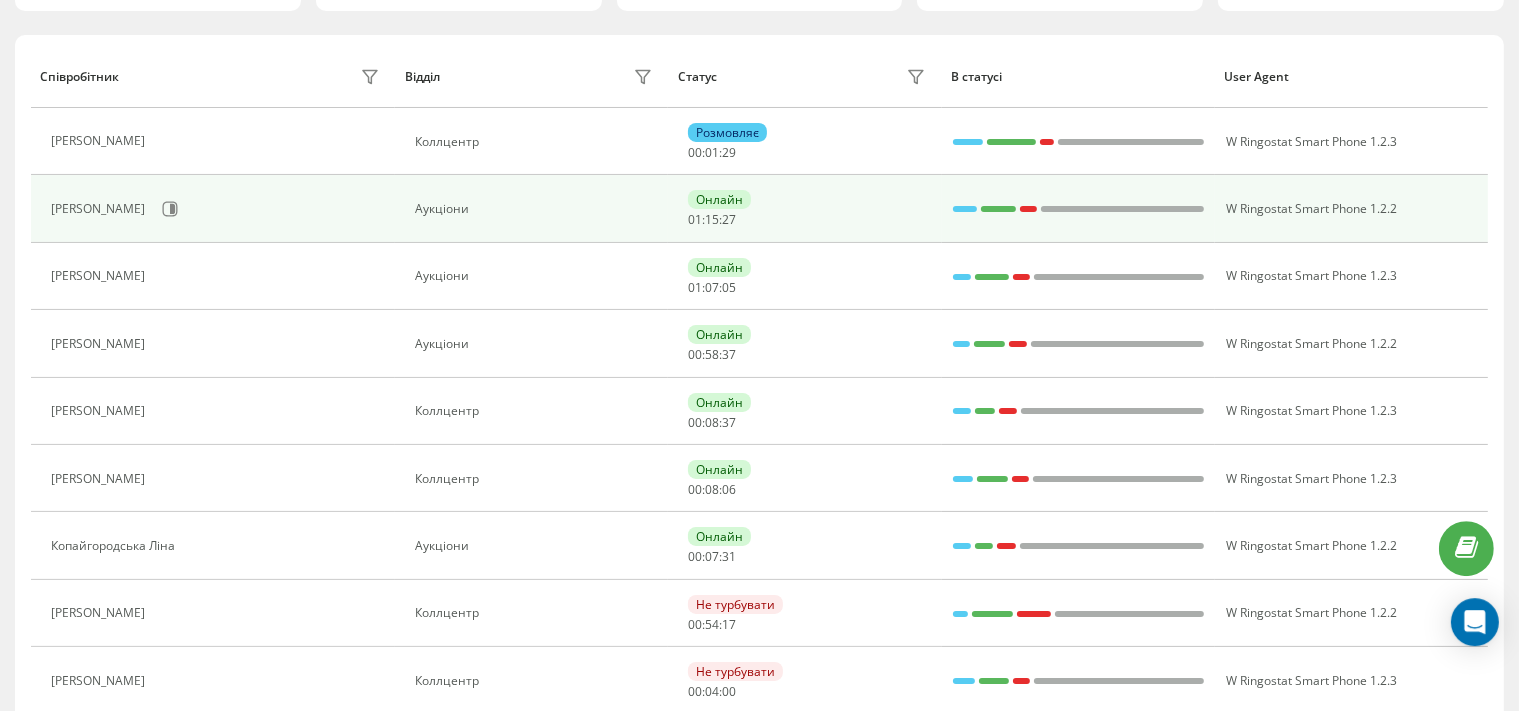 scroll, scrollTop: 0, scrollLeft: 0, axis: both 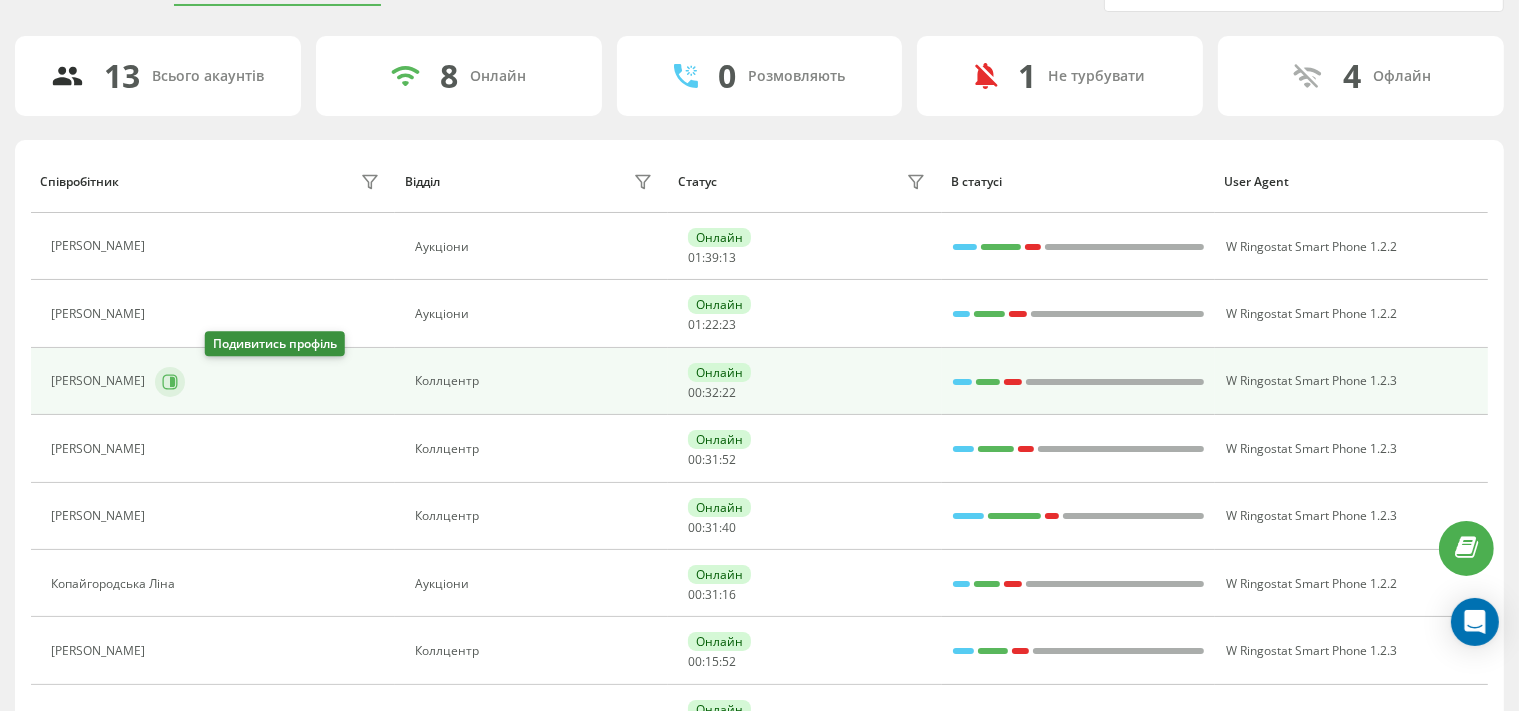 click 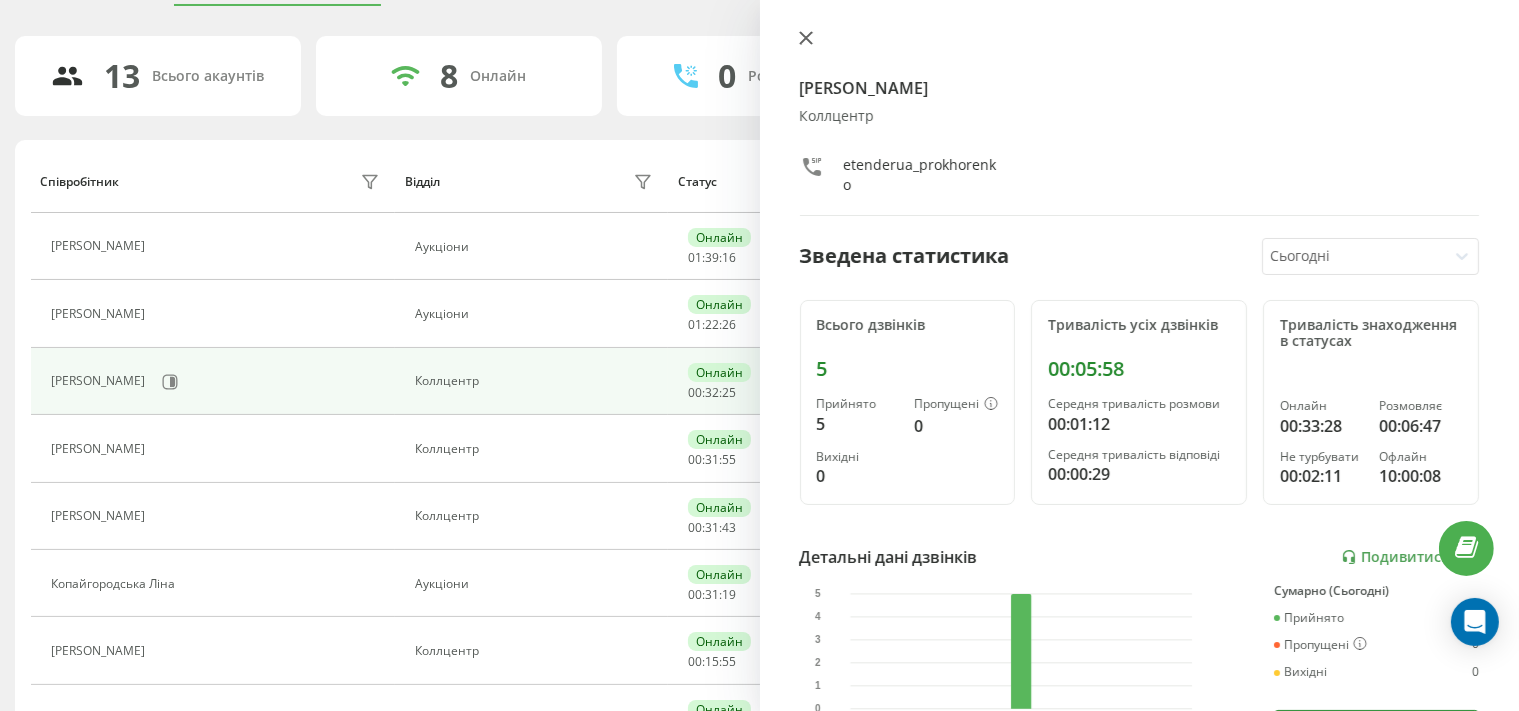 click 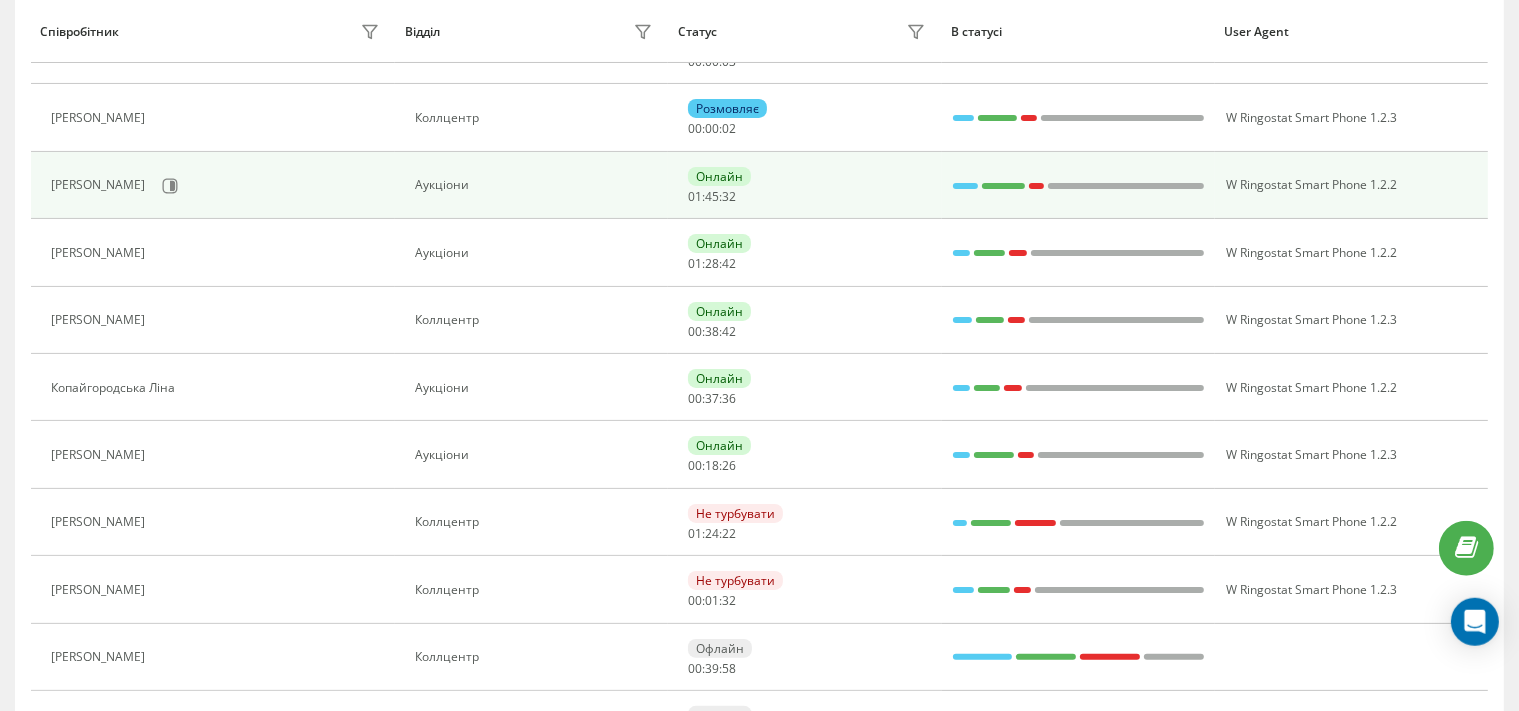scroll, scrollTop: 316, scrollLeft: 0, axis: vertical 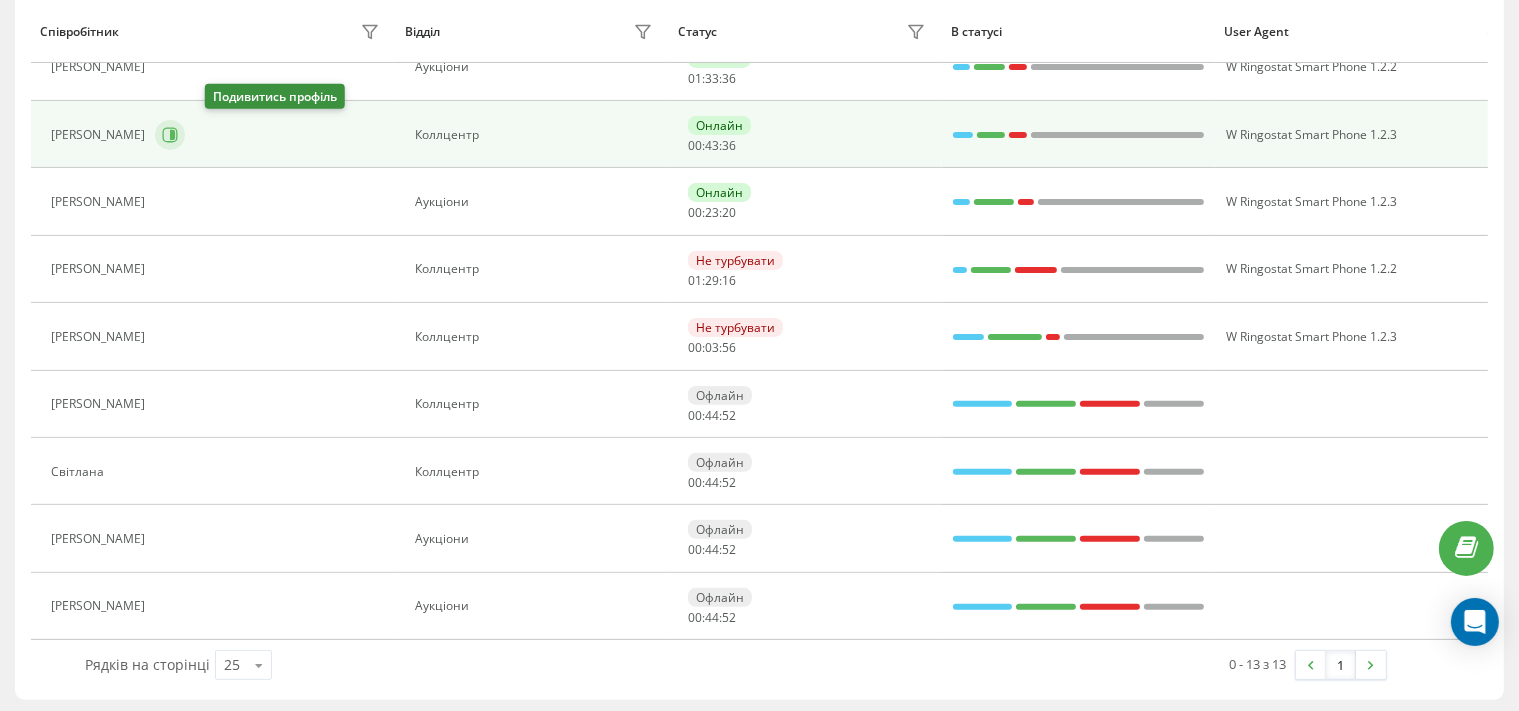 click 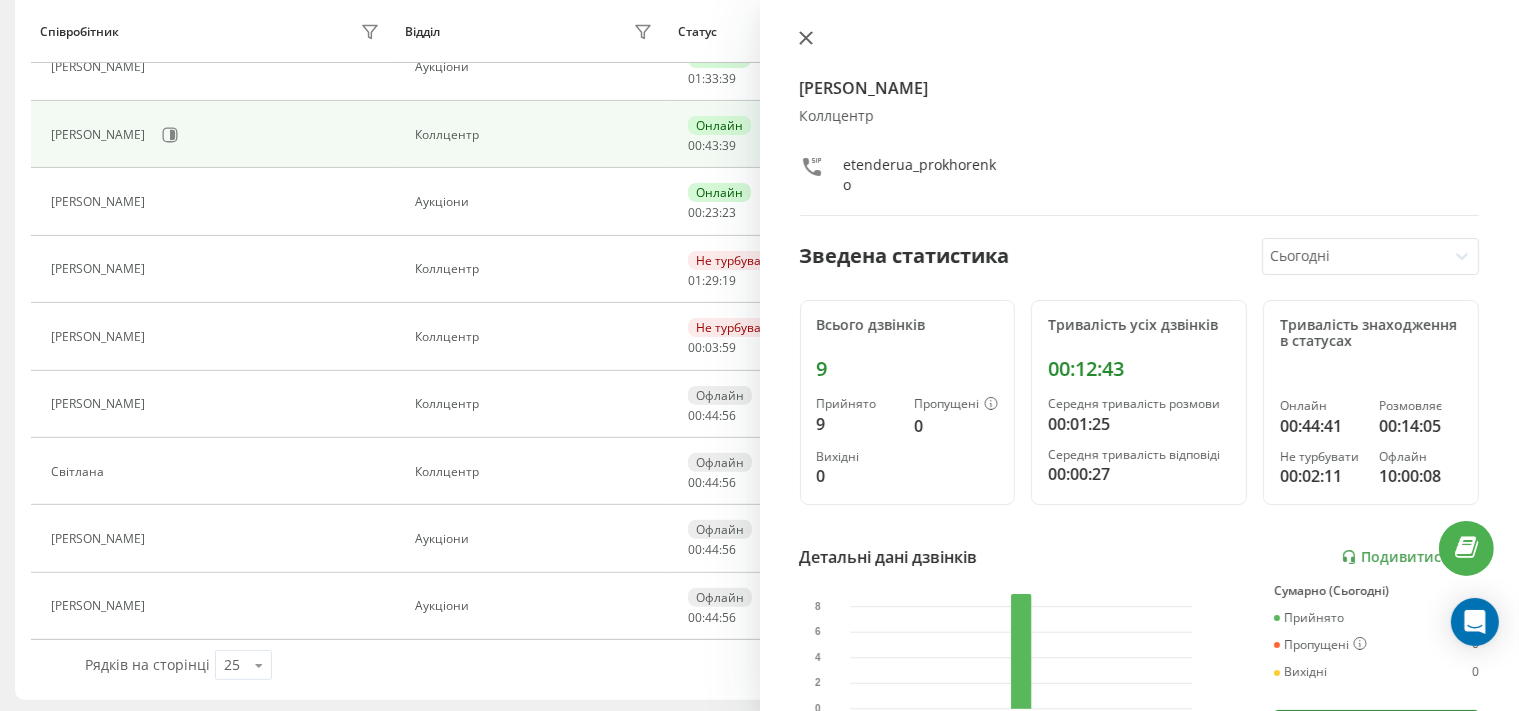 click at bounding box center [806, 39] 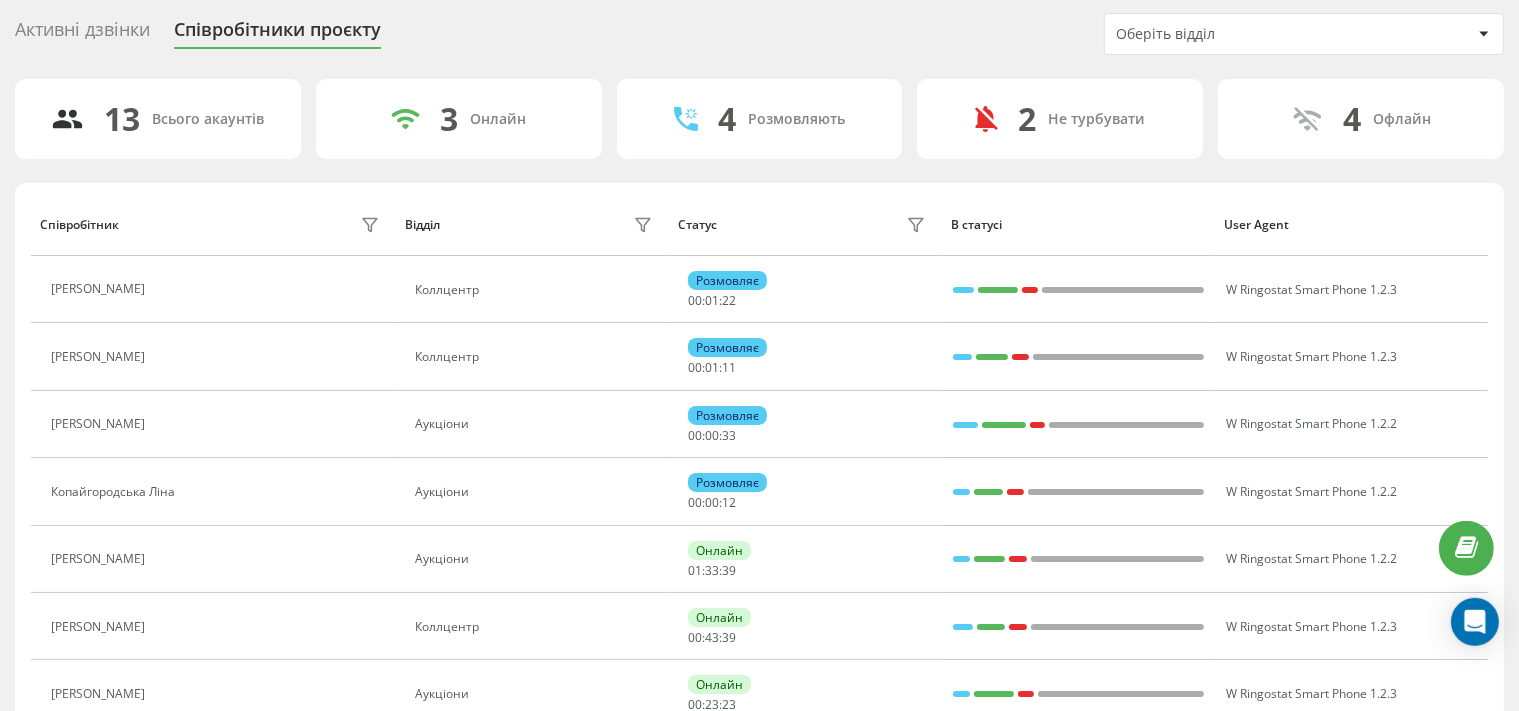 scroll, scrollTop: 26, scrollLeft: 0, axis: vertical 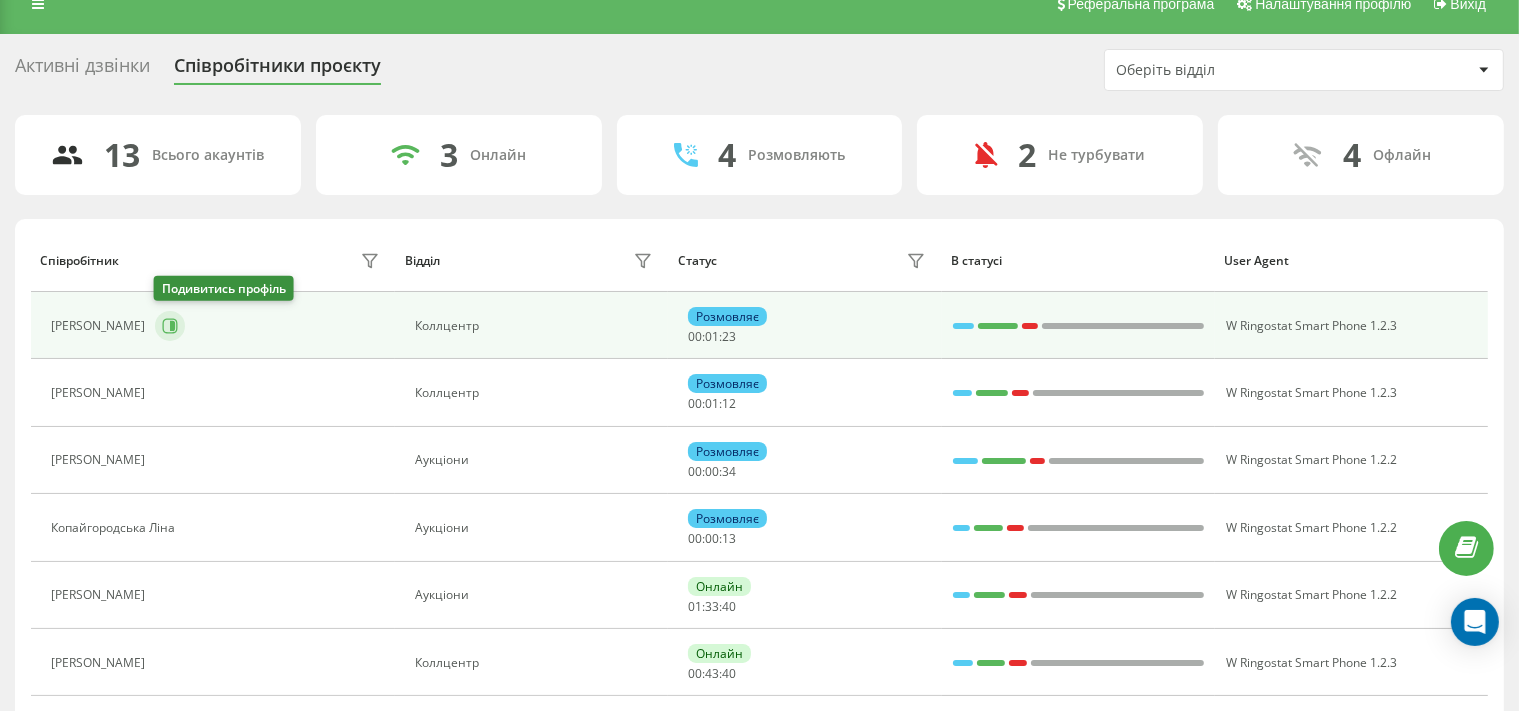 click at bounding box center (170, 326) 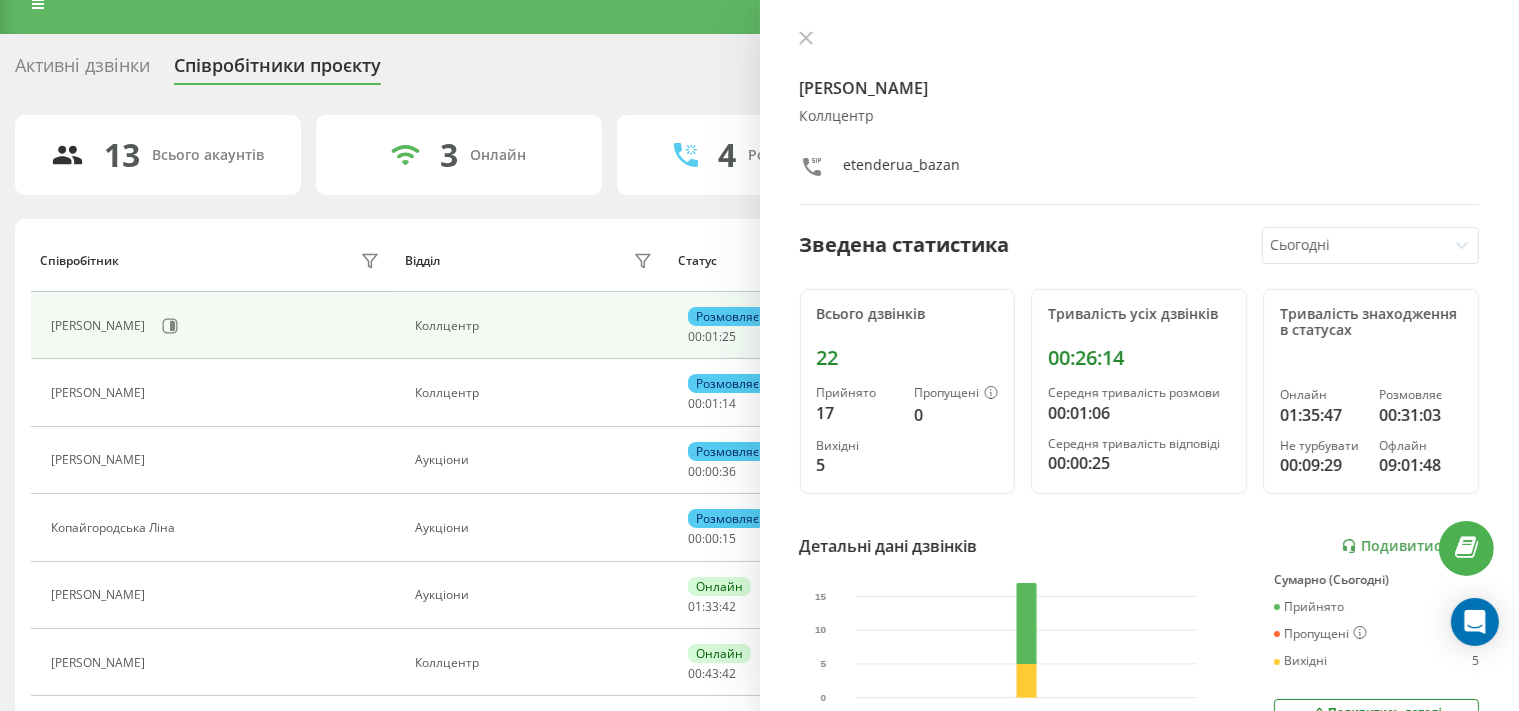 click 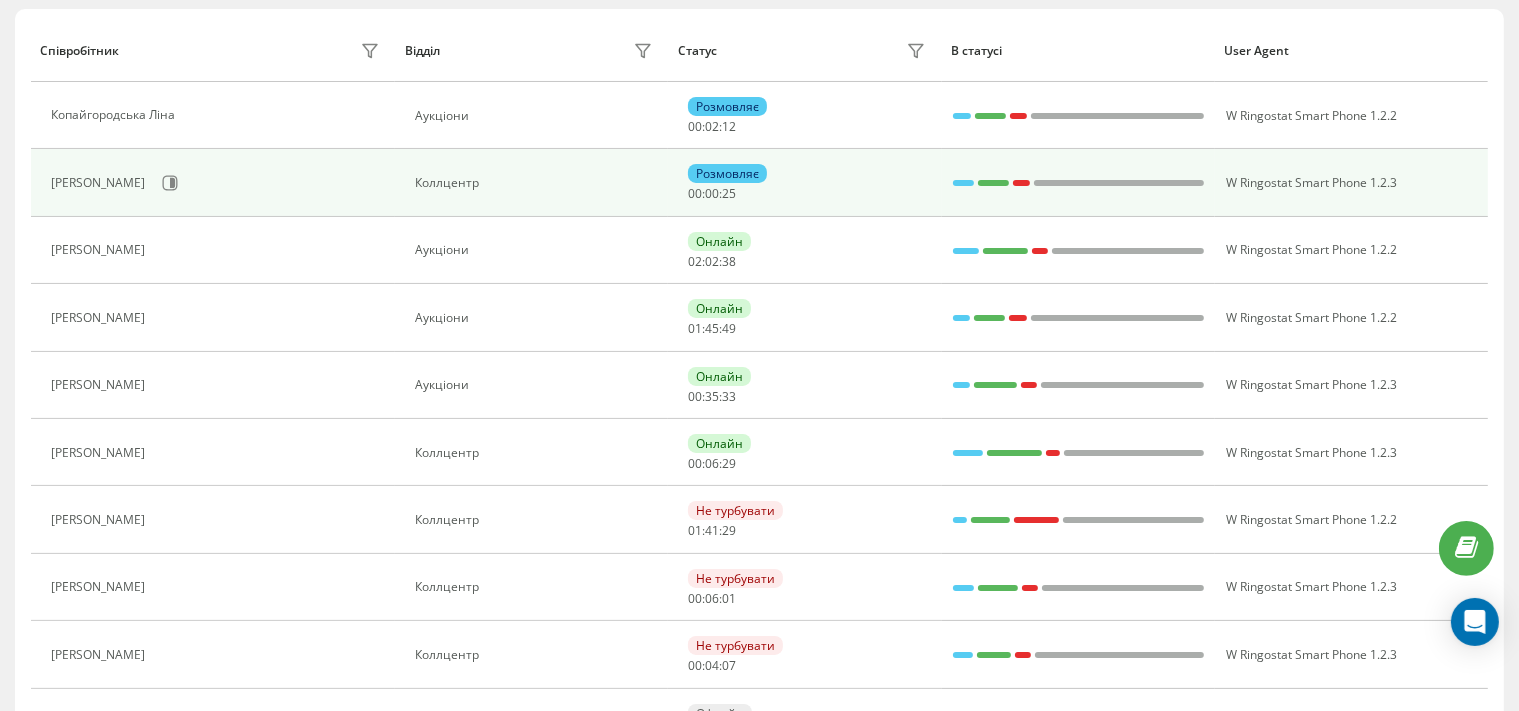 scroll, scrollTop: 0, scrollLeft: 0, axis: both 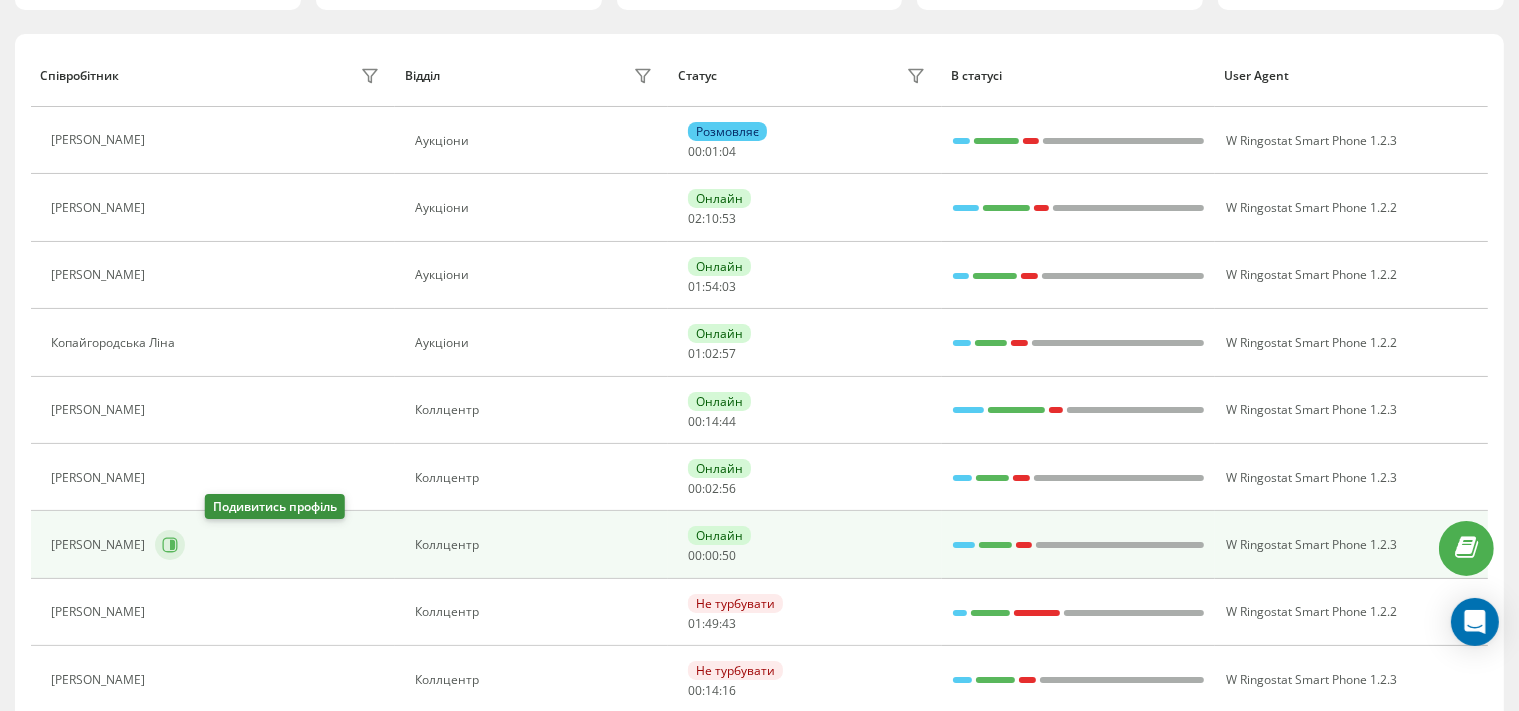 click 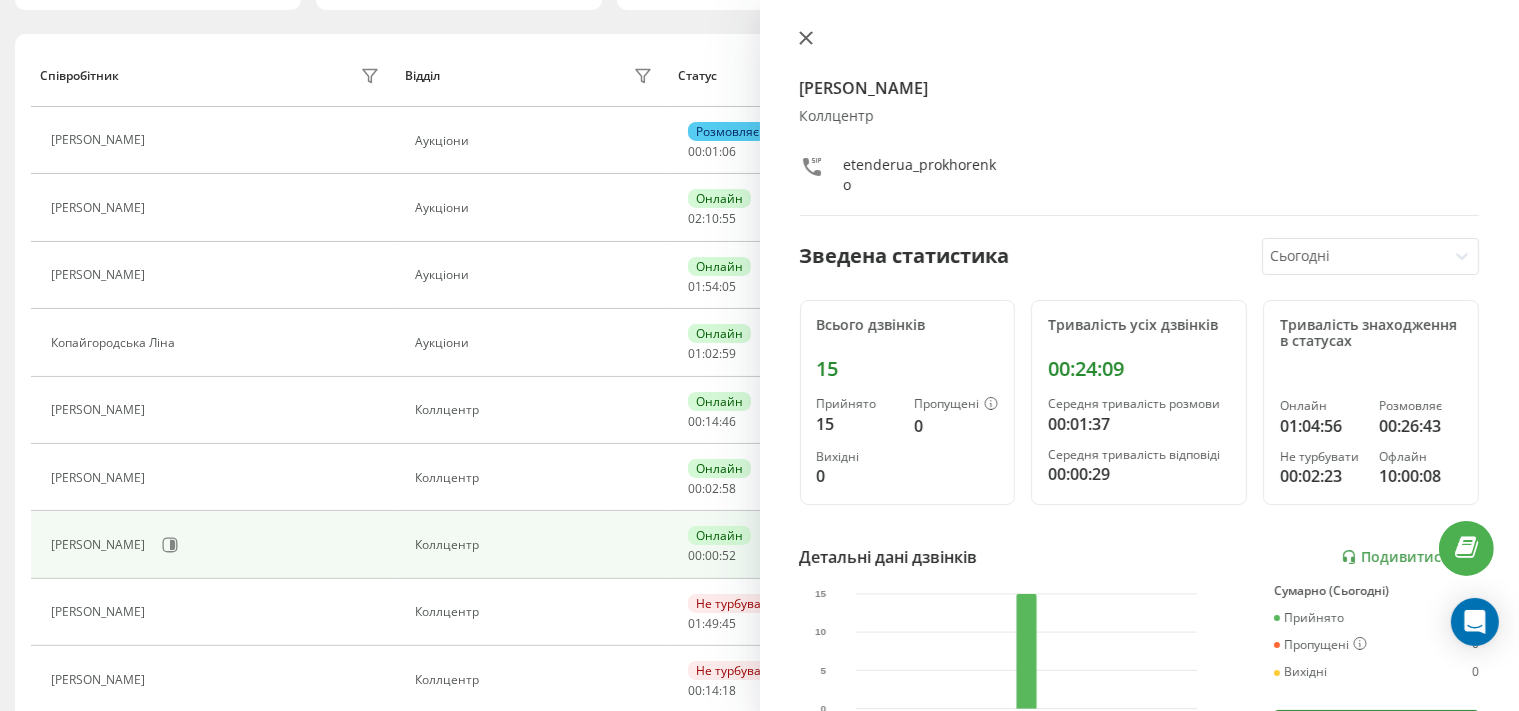 click at bounding box center (806, 39) 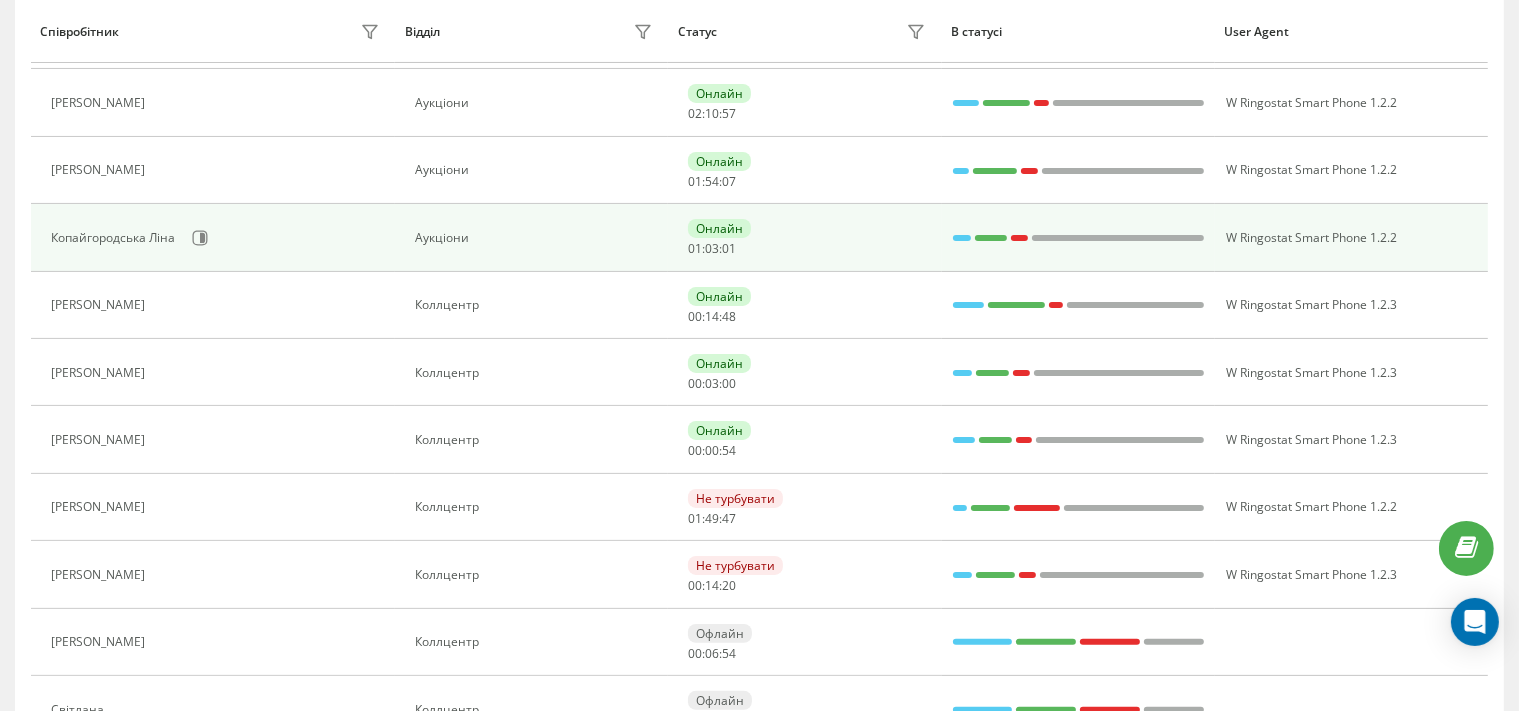 scroll, scrollTop: 422, scrollLeft: 0, axis: vertical 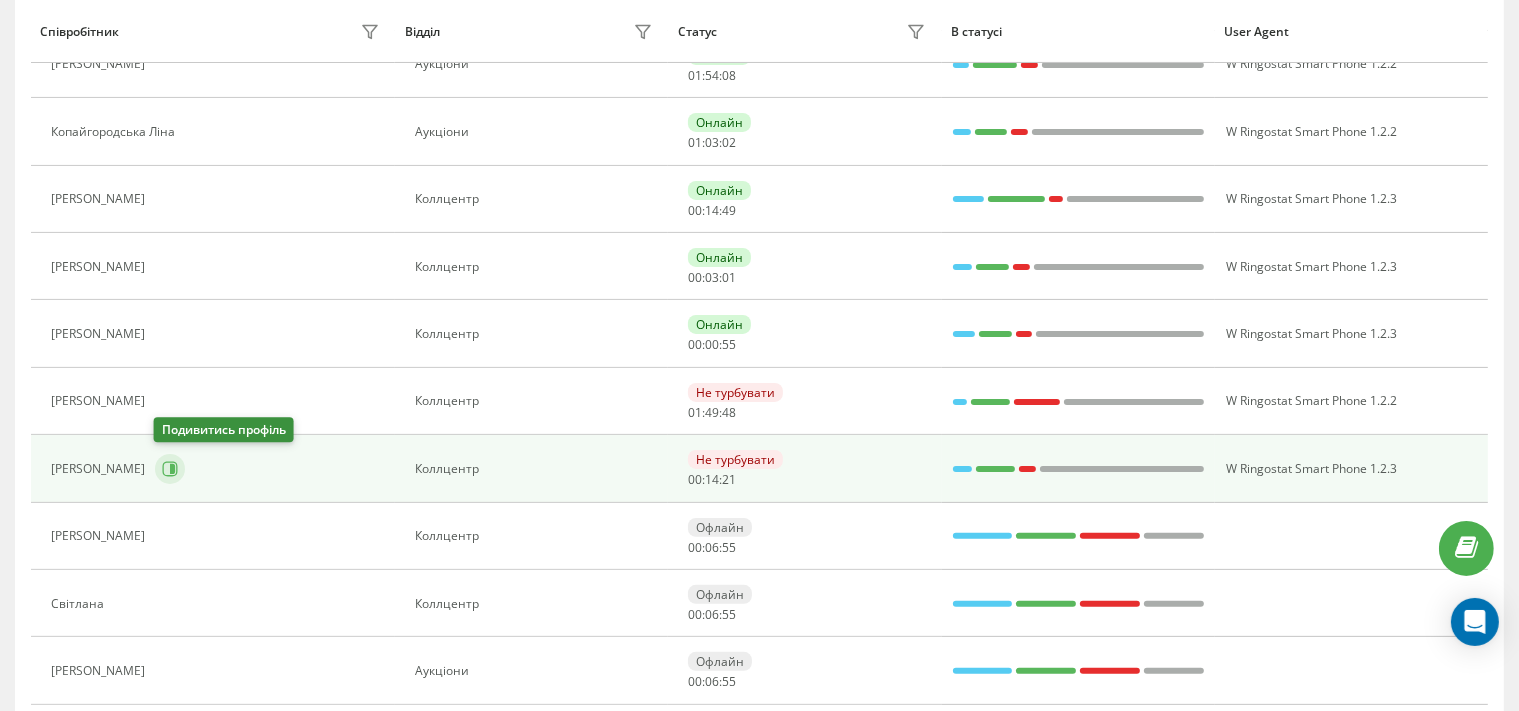 click 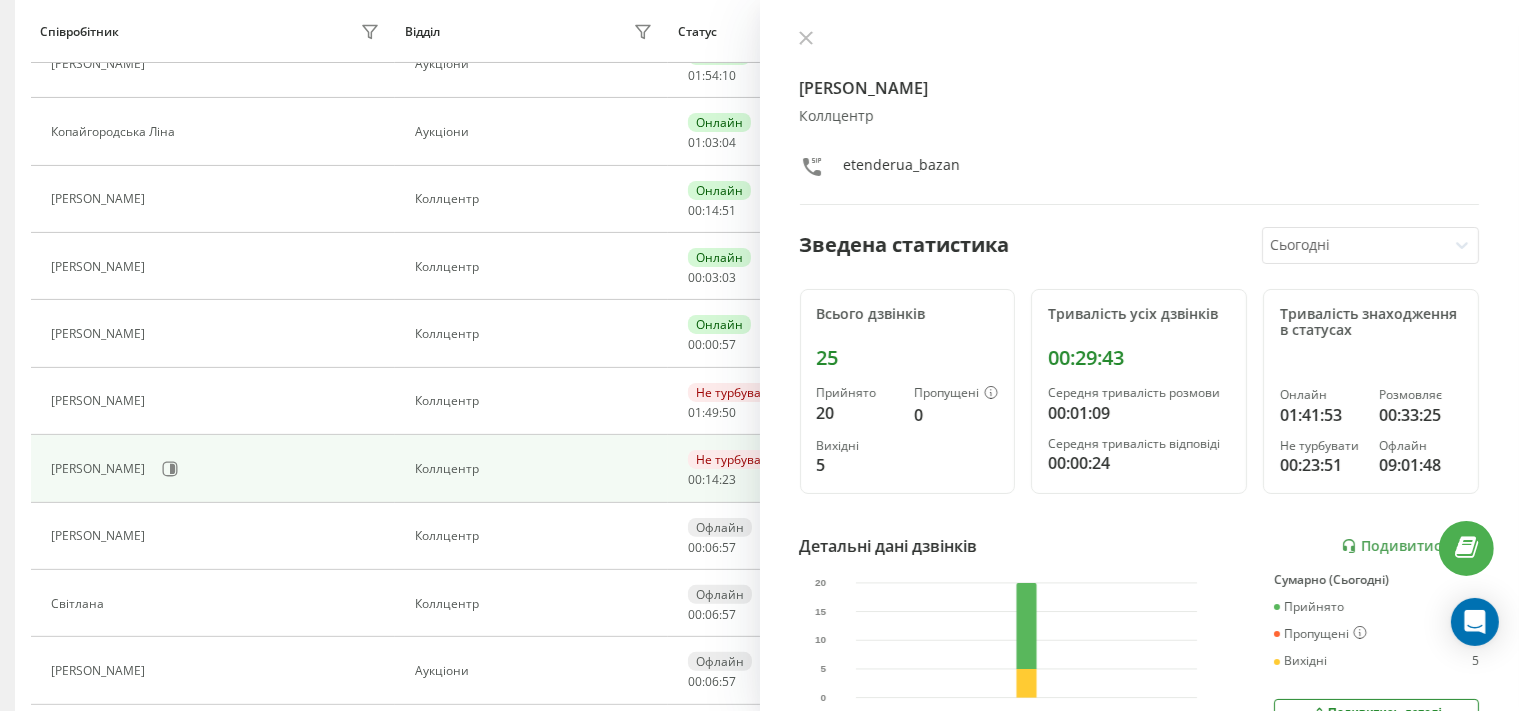 drag, startPoint x: 803, startPoint y: 43, endPoint x: 778, endPoint y: 58, distance: 29.15476 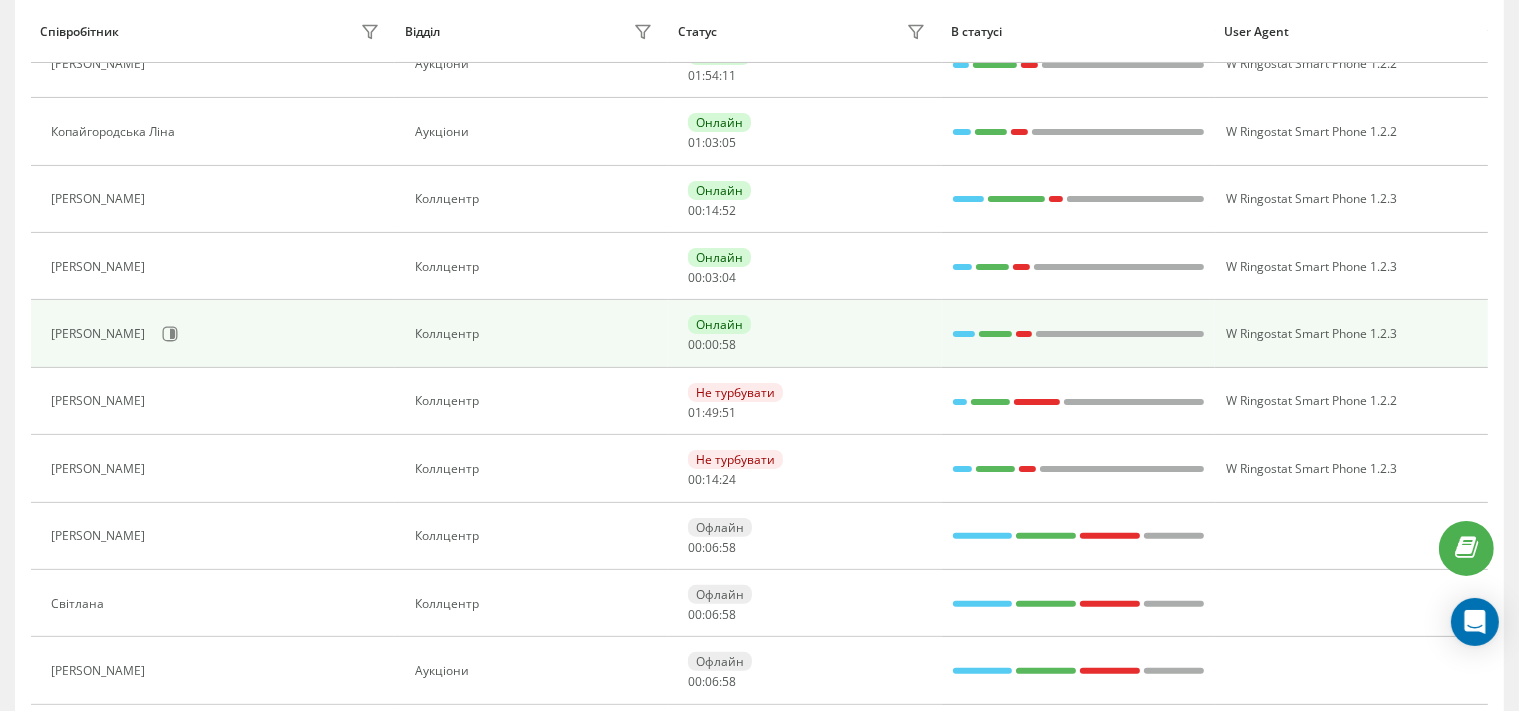 scroll, scrollTop: 0, scrollLeft: 0, axis: both 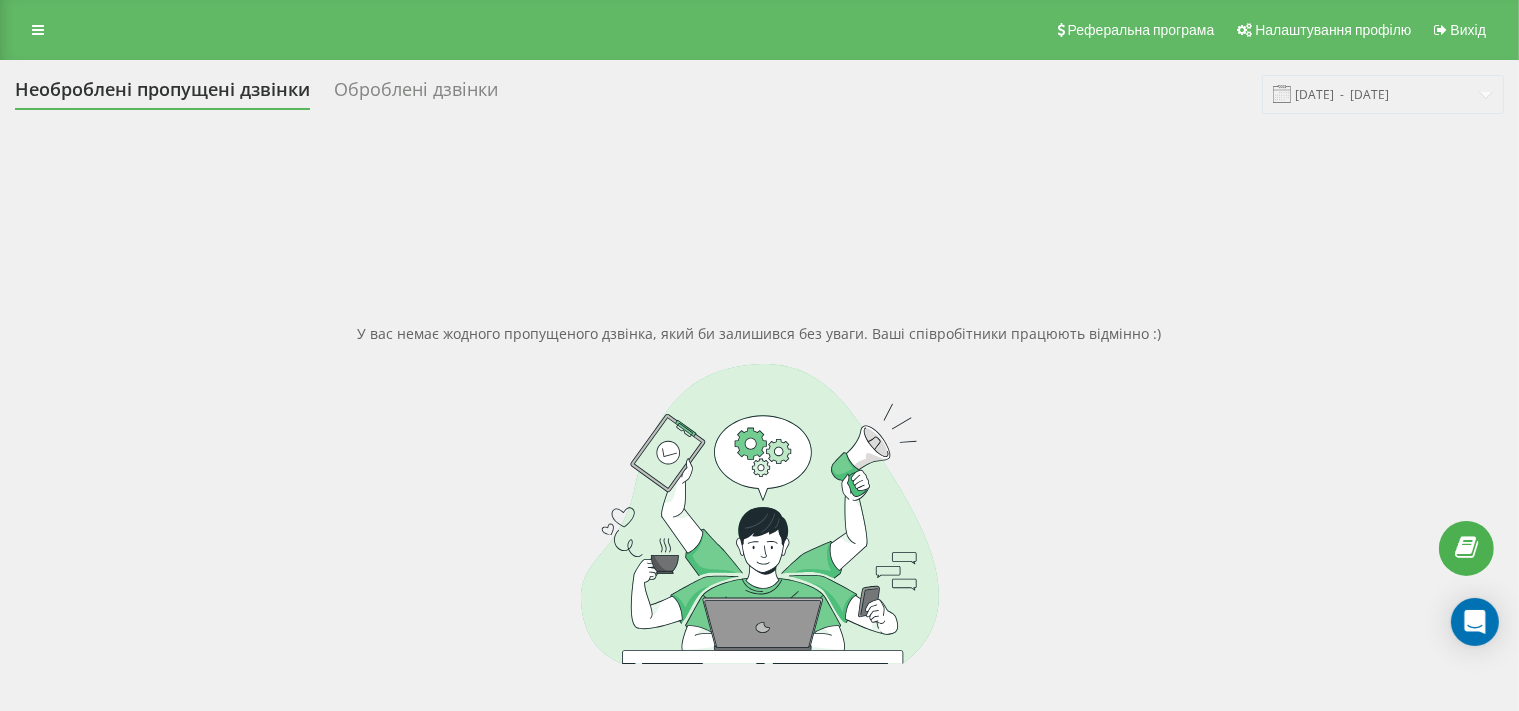 click on "У вас немає жодного пропущеного дзвінка, який би залишився без уваги. Ваші співробітники працюють відмінно :)" at bounding box center (759, 493) 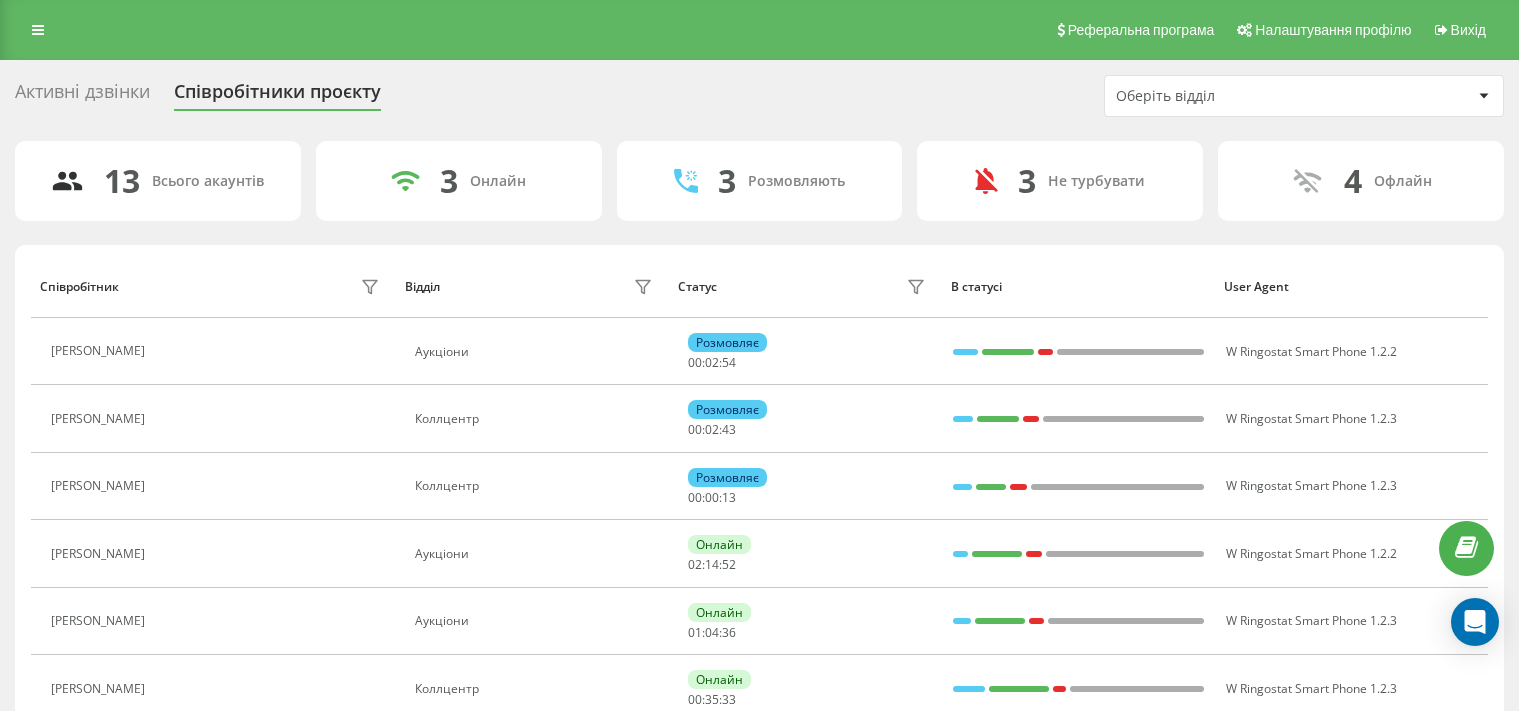 scroll, scrollTop: 0, scrollLeft: 0, axis: both 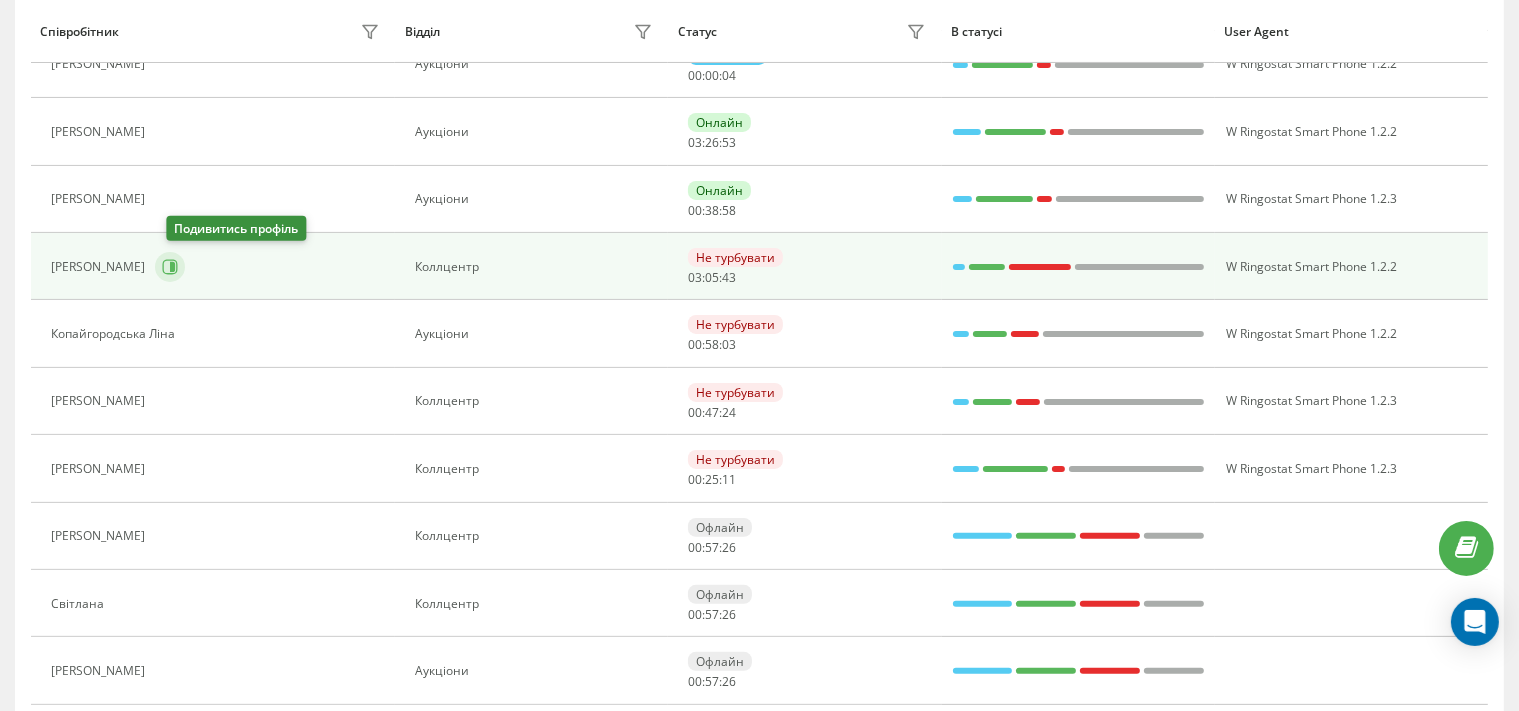 click 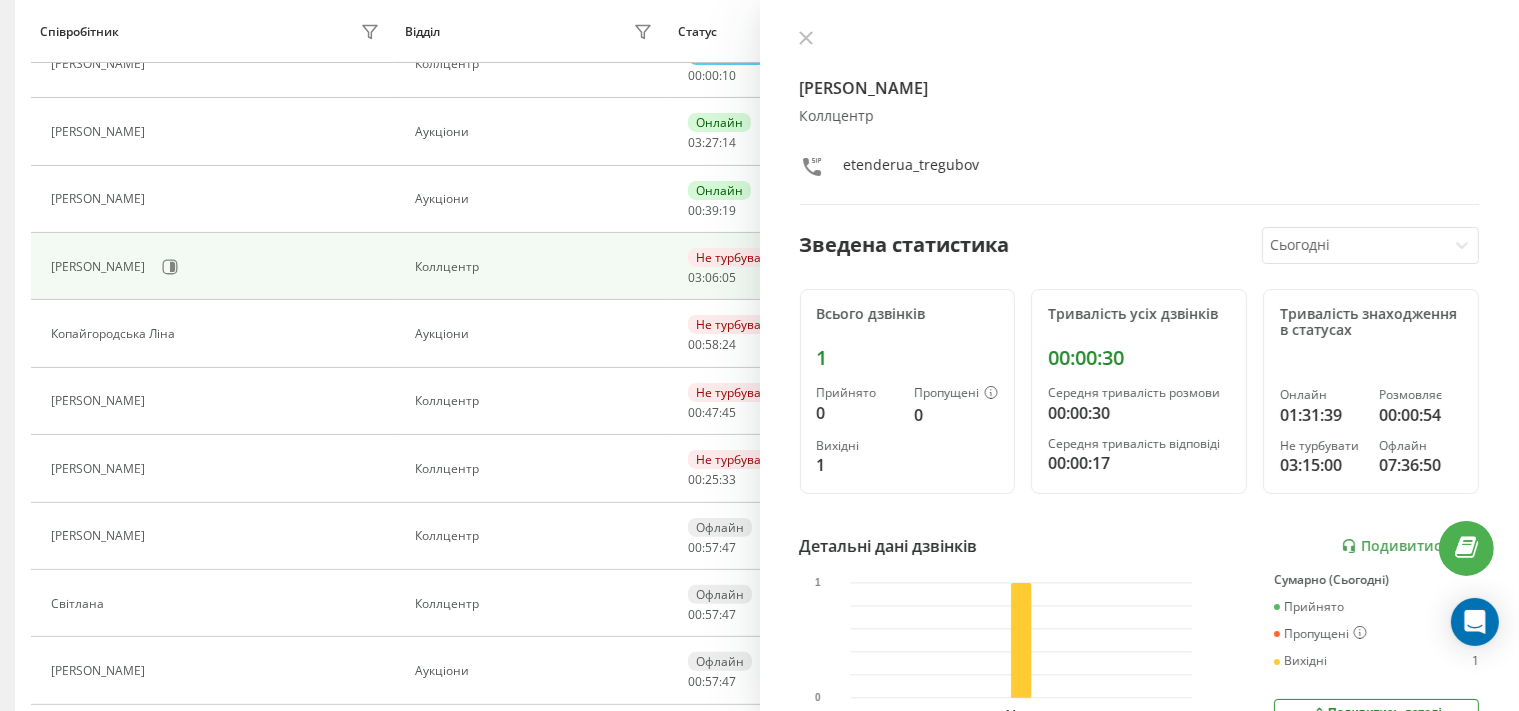 scroll, scrollTop: 355, scrollLeft: 0, axis: vertical 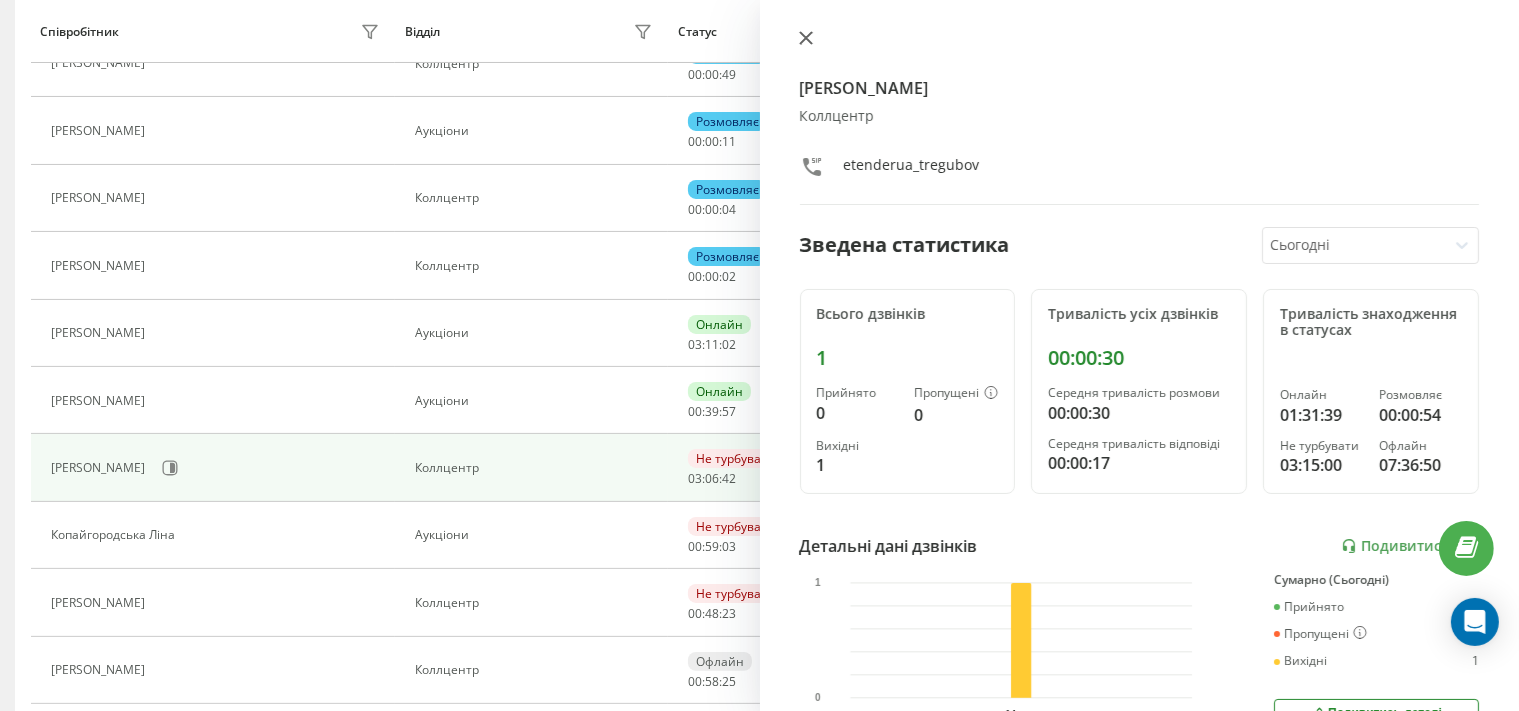 click 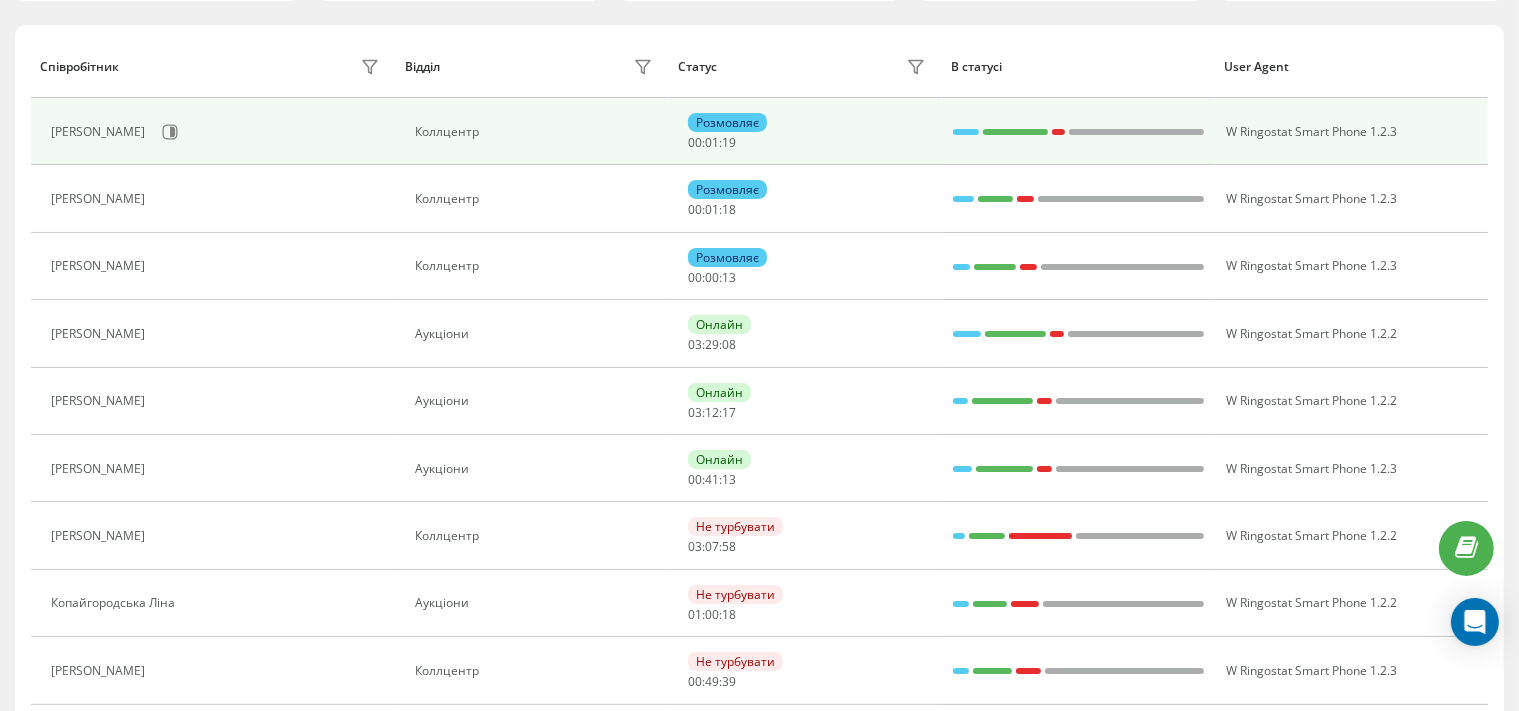 scroll, scrollTop: 153, scrollLeft: 0, axis: vertical 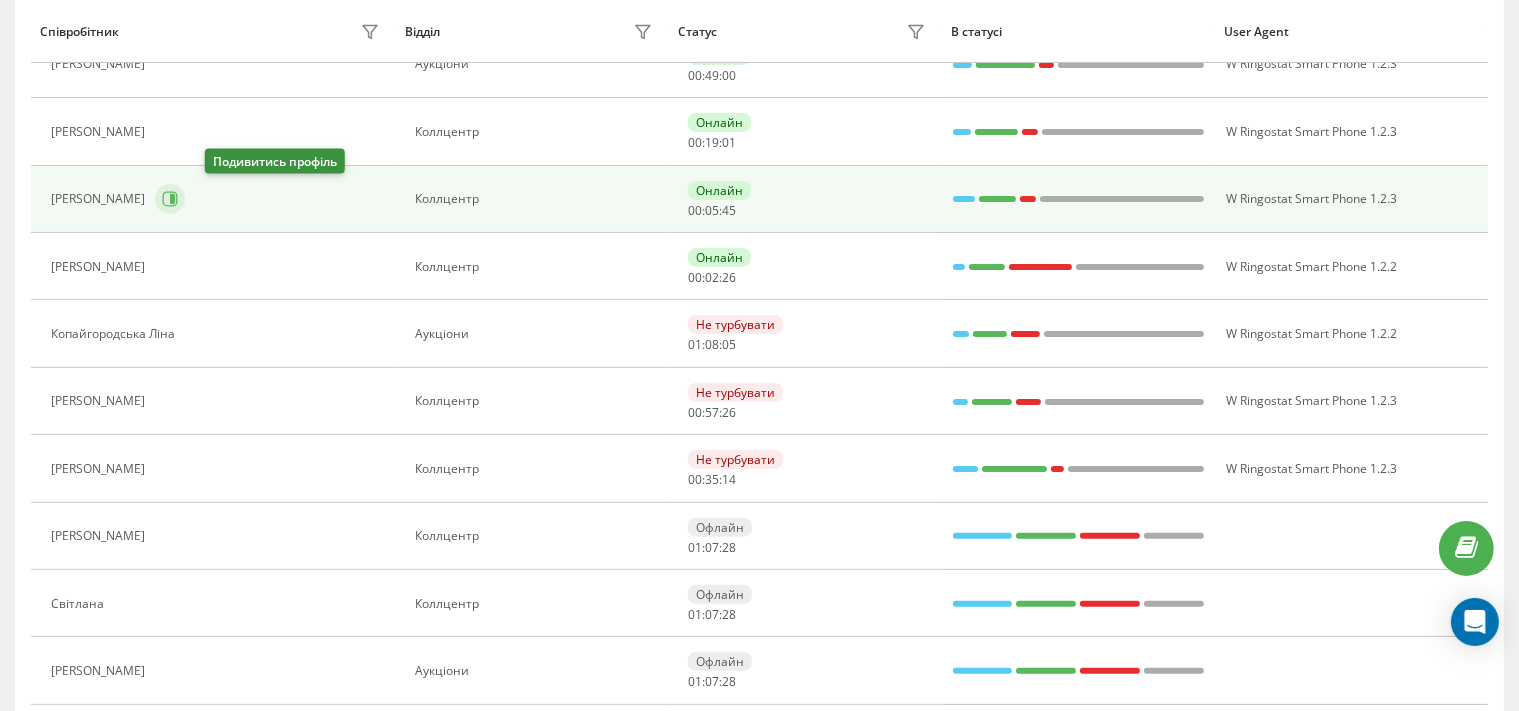 click 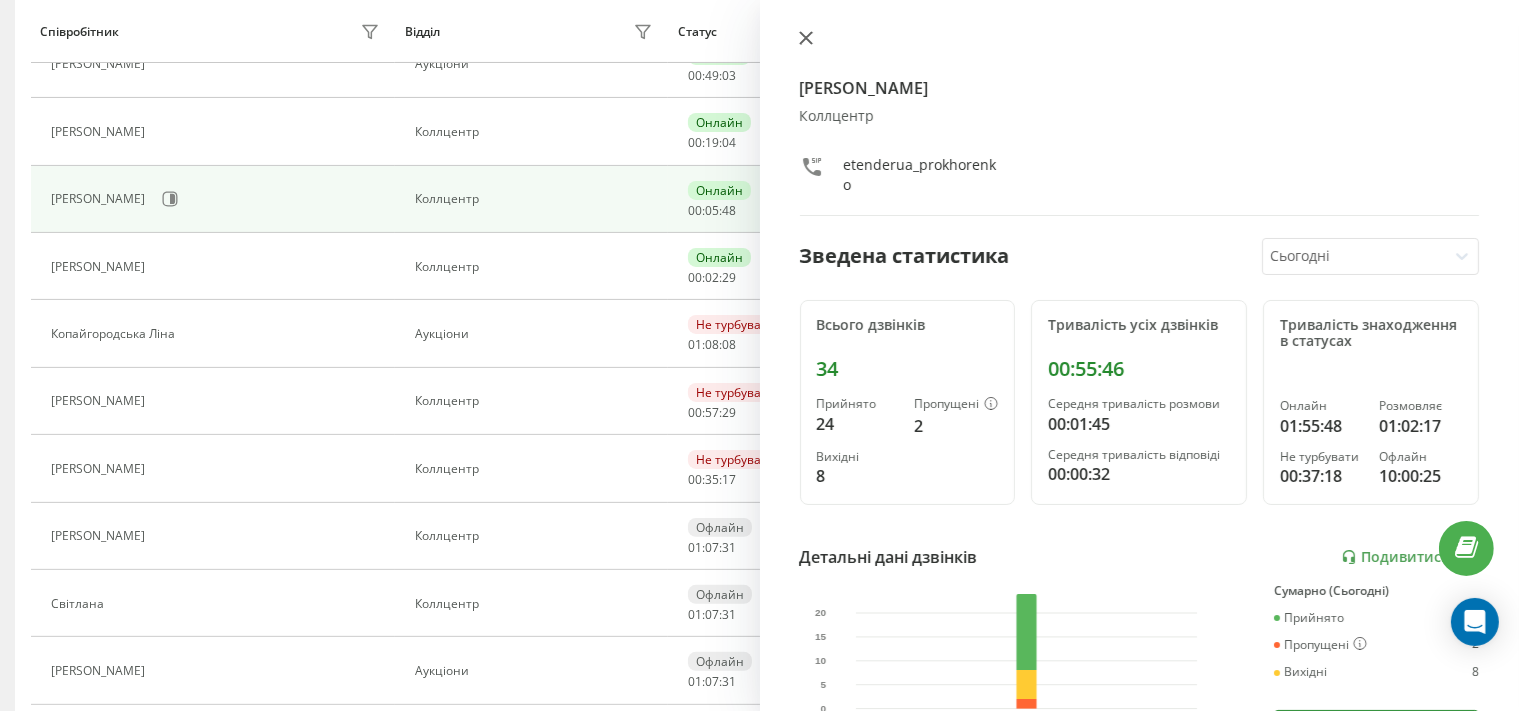 click 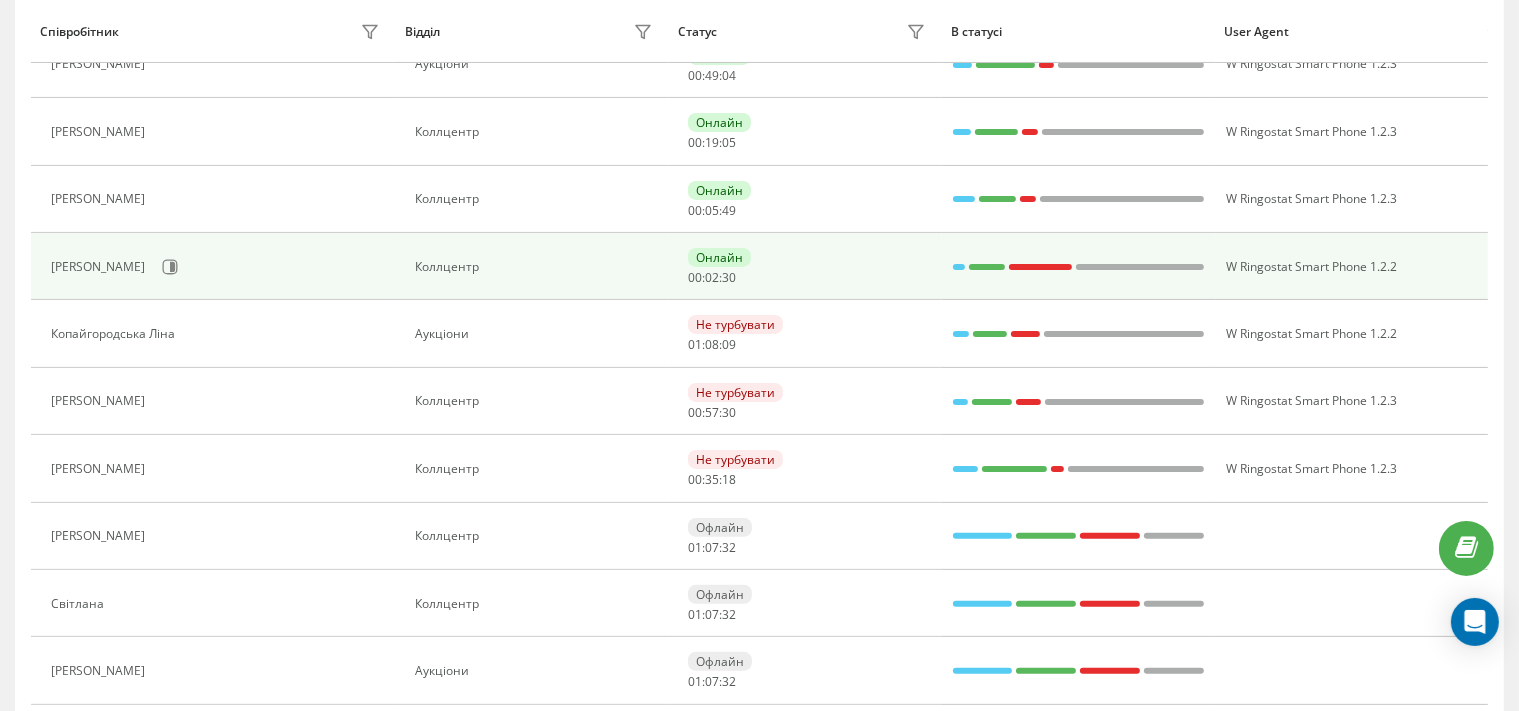 scroll, scrollTop: 0, scrollLeft: 0, axis: both 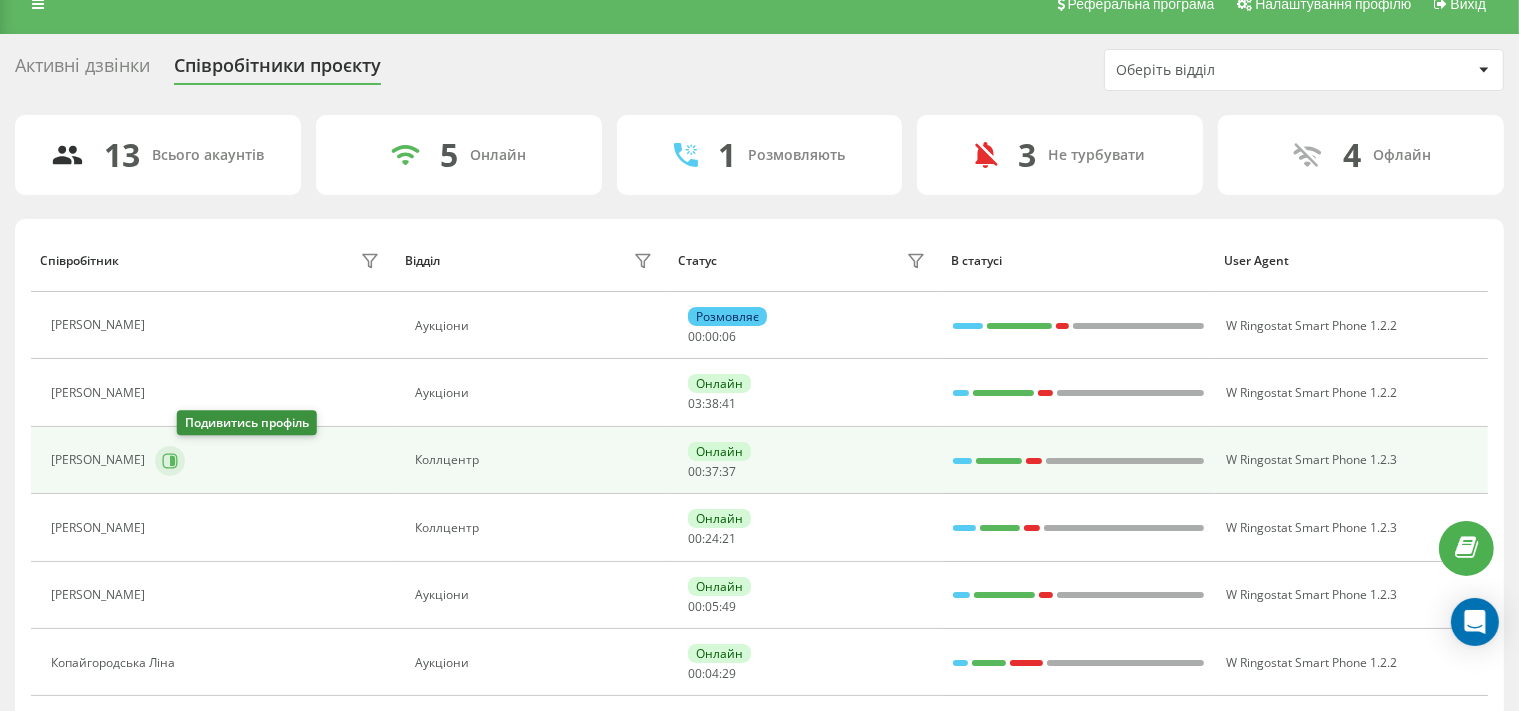 click 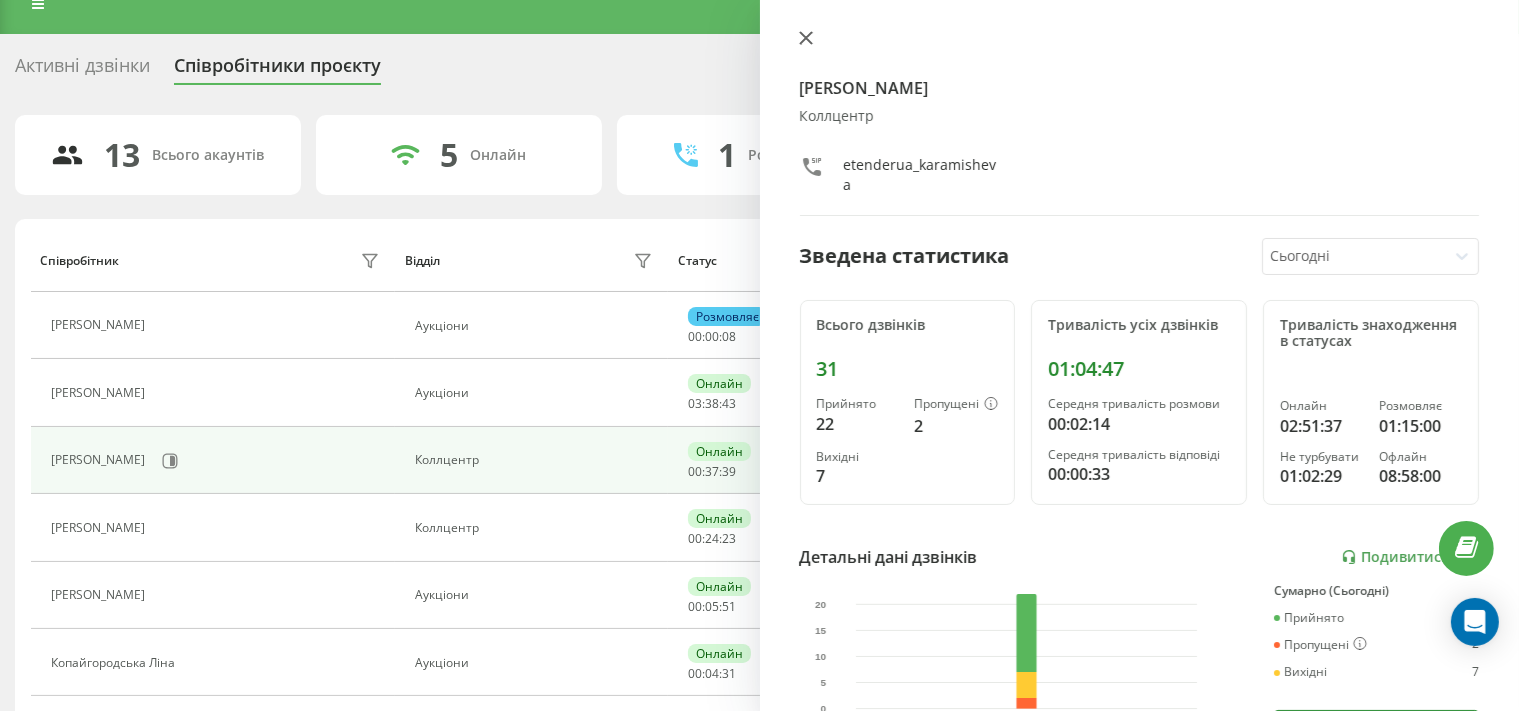 click 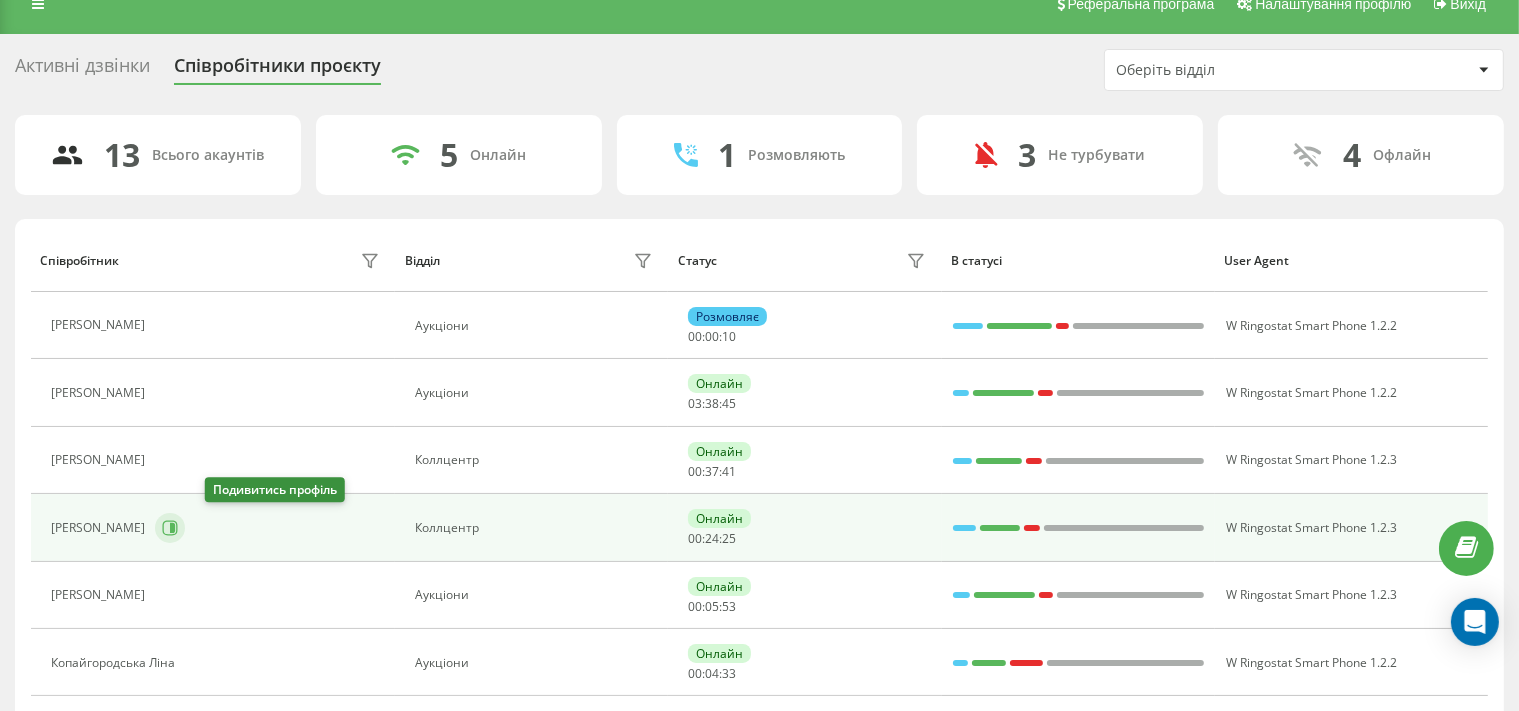 click 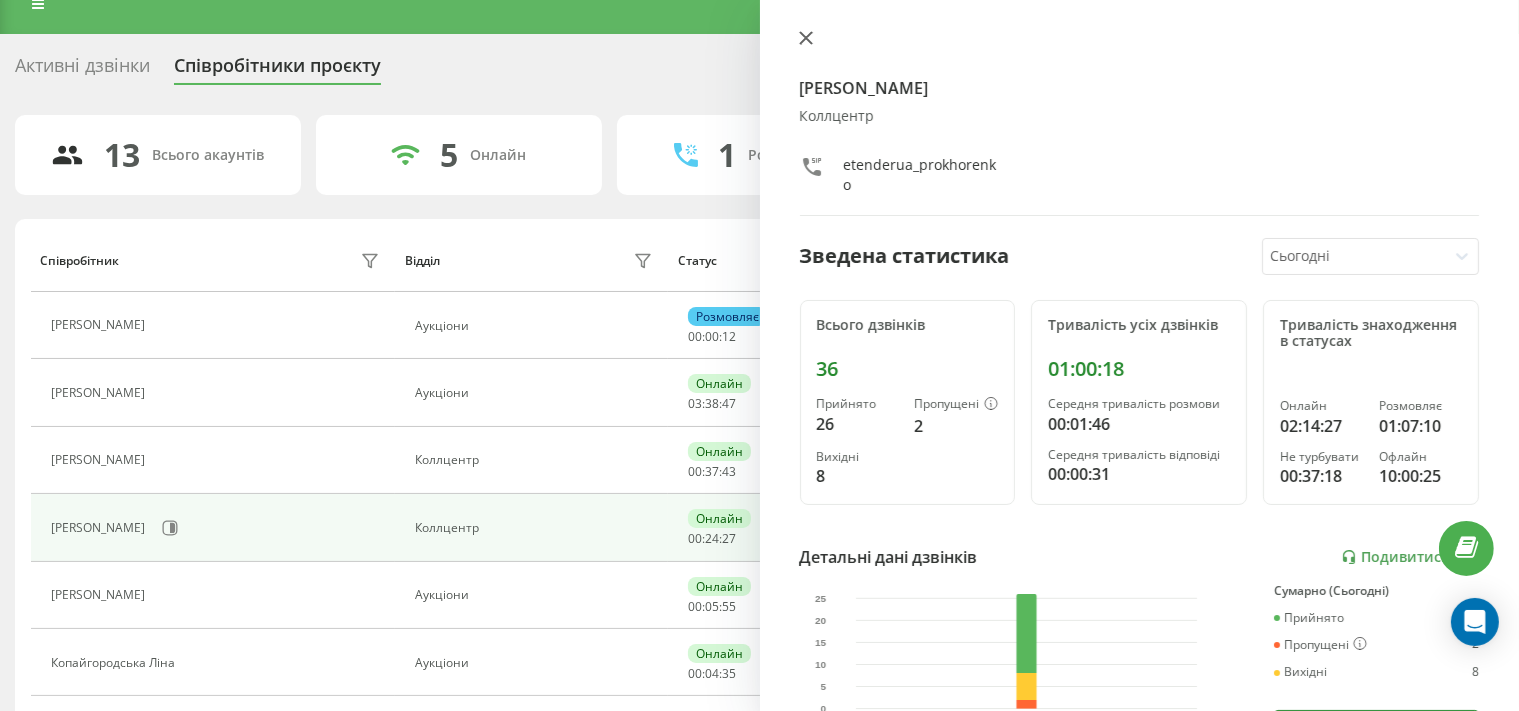 click 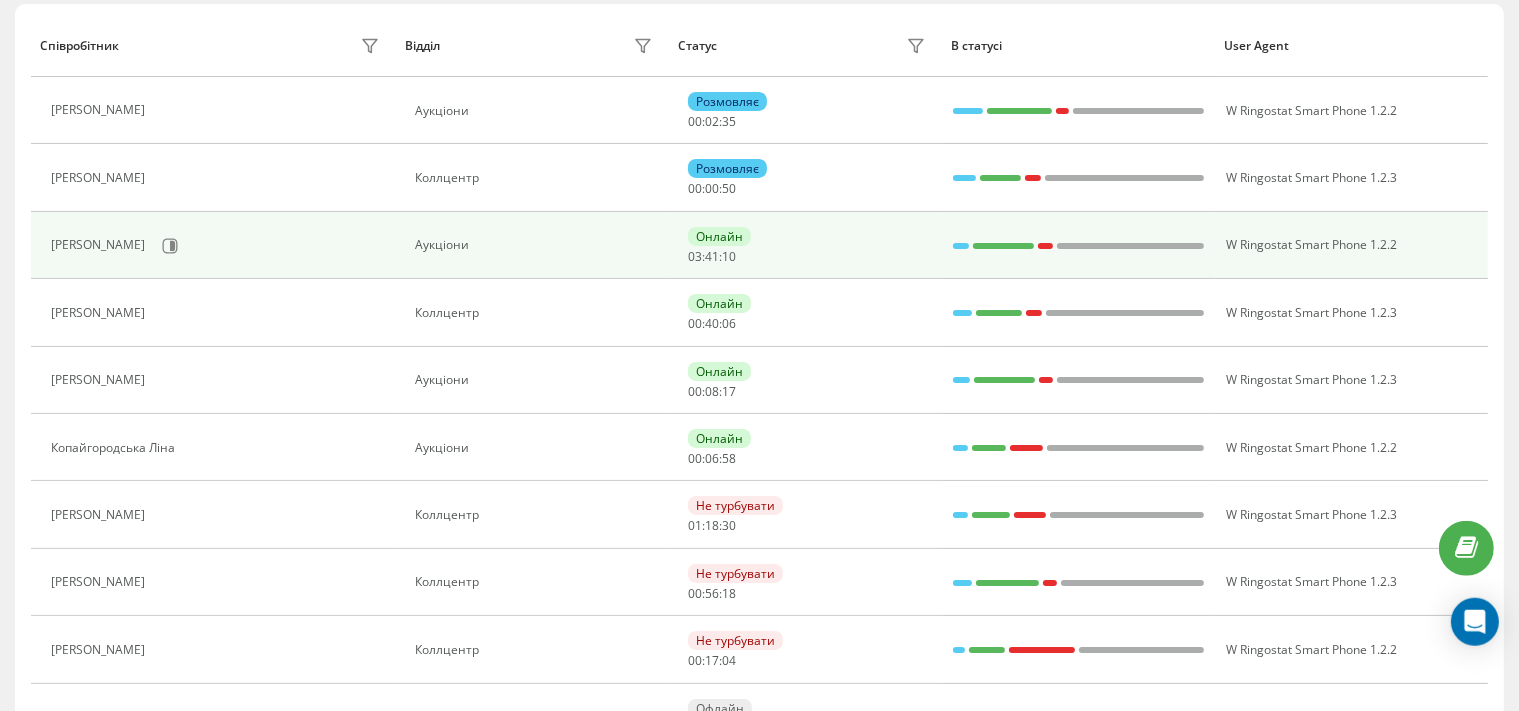 scroll, scrollTop: 343, scrollLeft: 0, axis: vertical 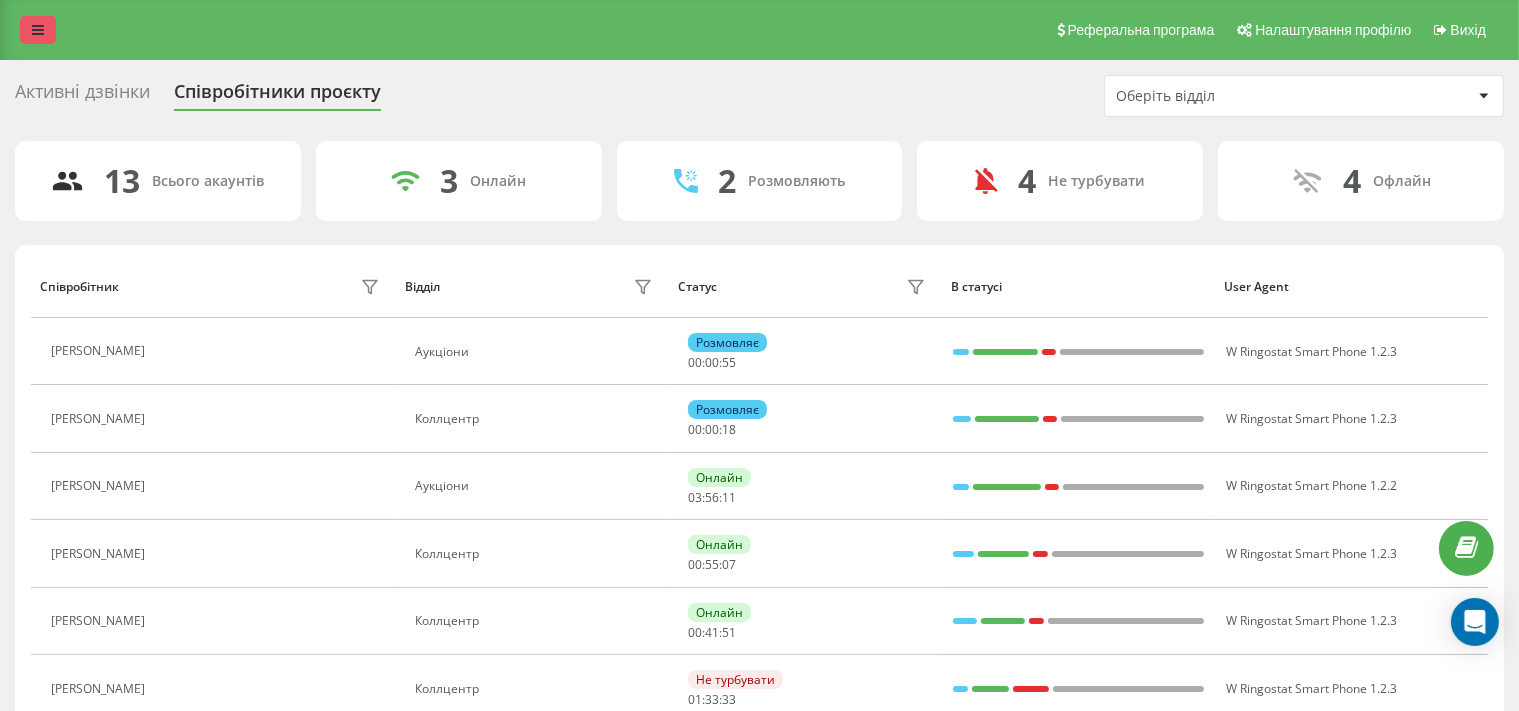 click at bounding box center [38, 30] 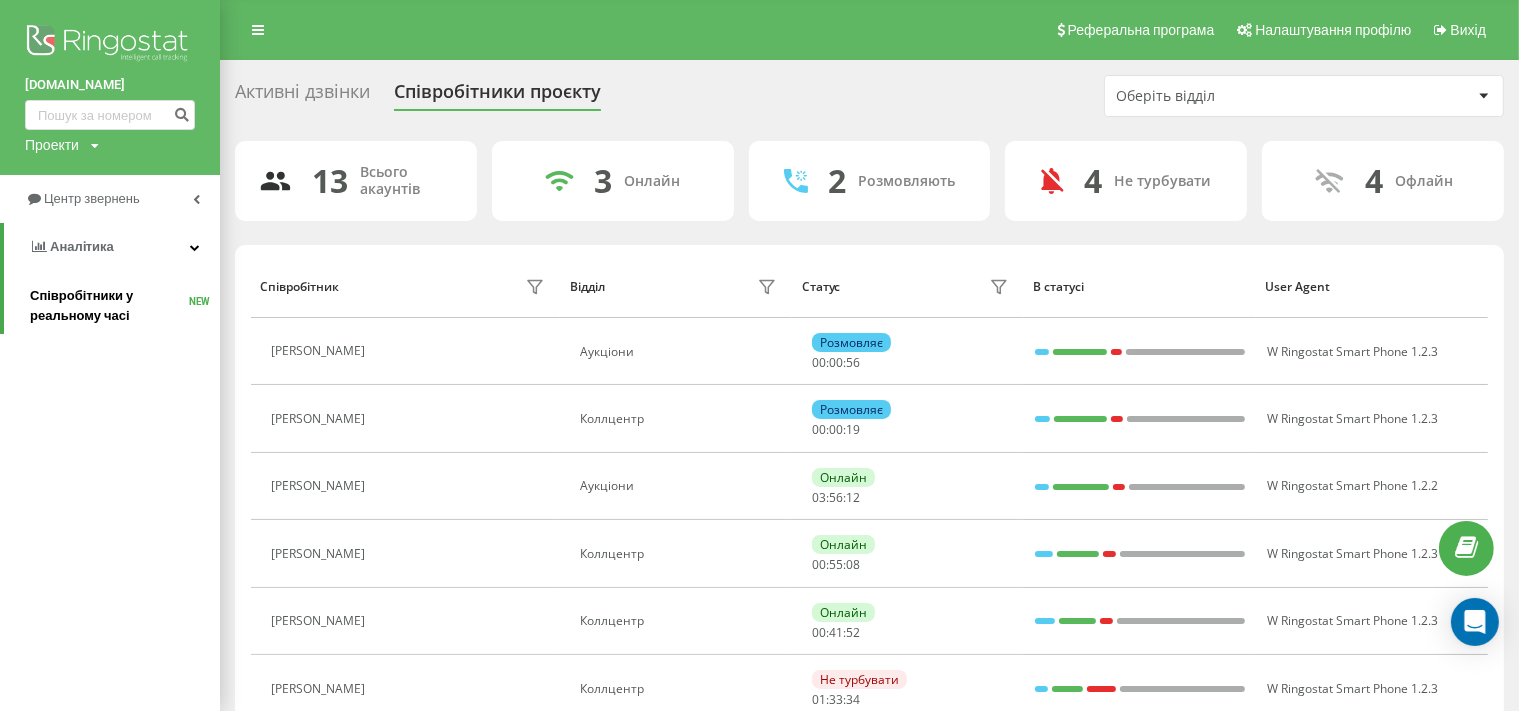 click on "Співробітники у реальному часі" at bounding box center [109, 306] 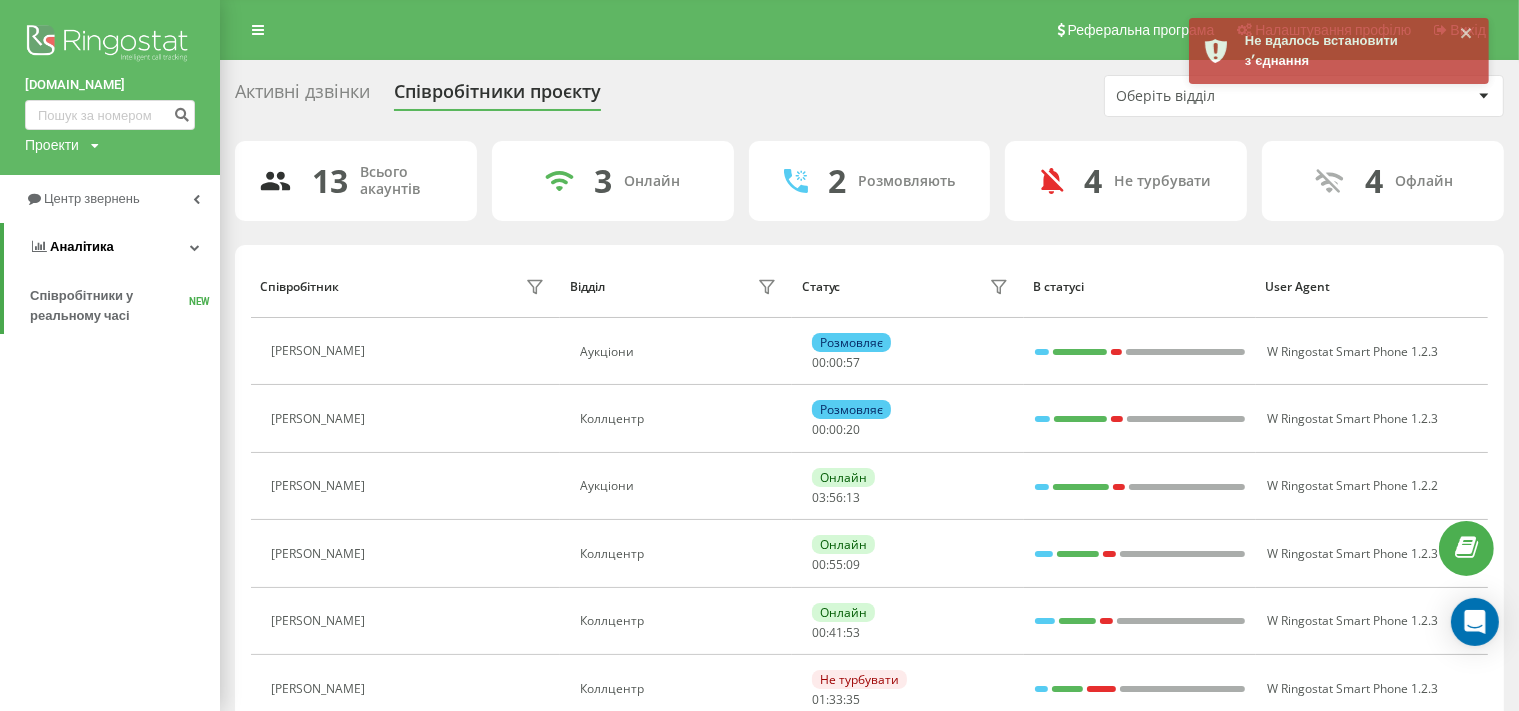 click on "Аналiтика" at bounding box center [71, 247] 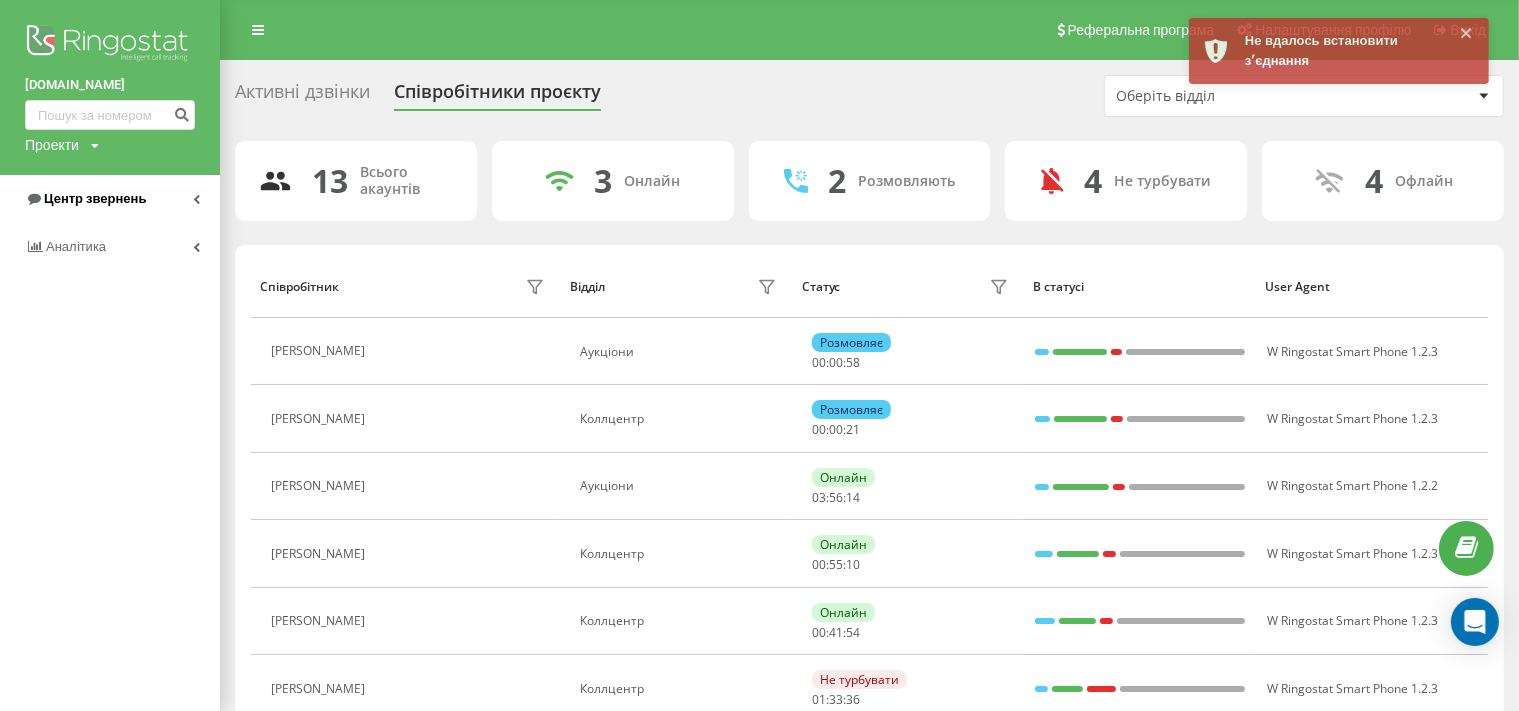 click on "Центр звернень" at bounding box center [95, 198] 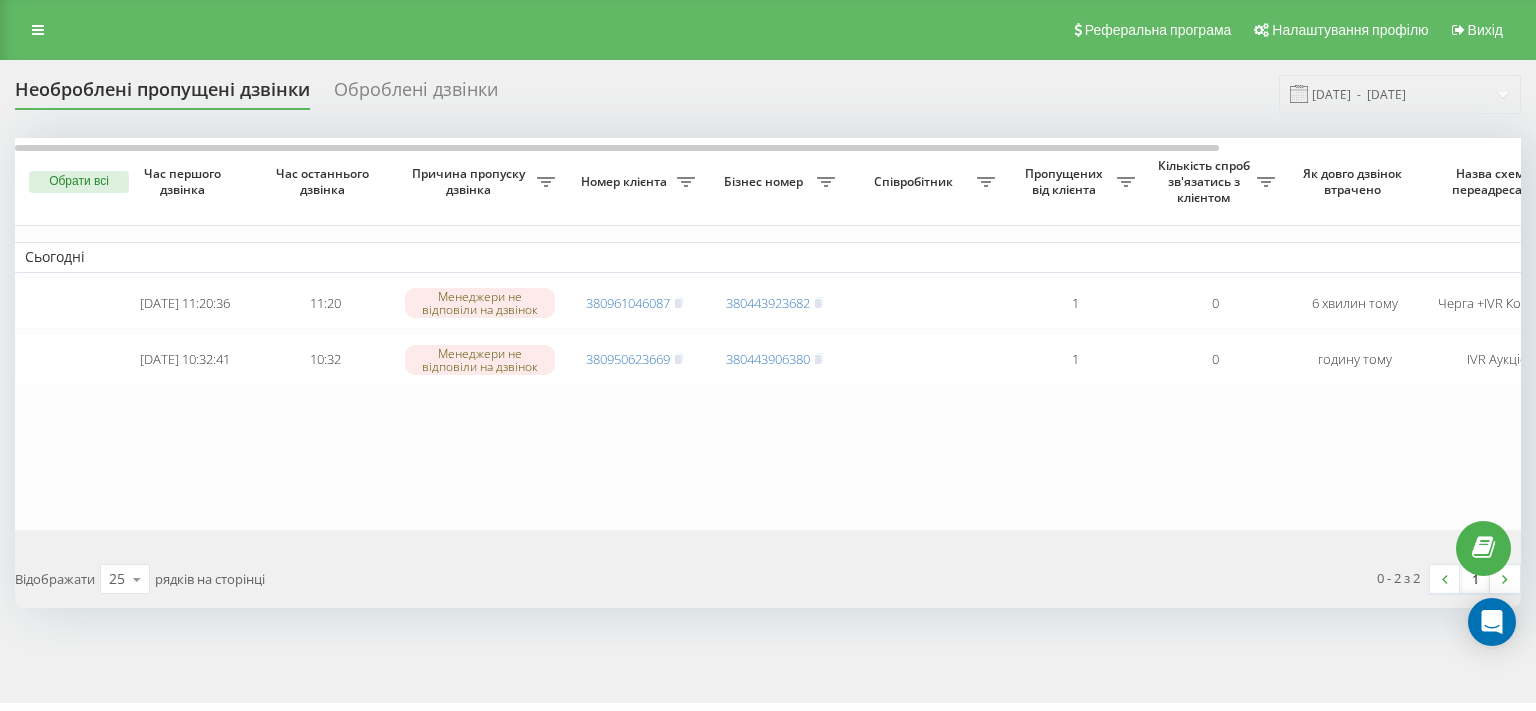 scroll, scrollTop: 0, scrollLeft: 0, axis: both 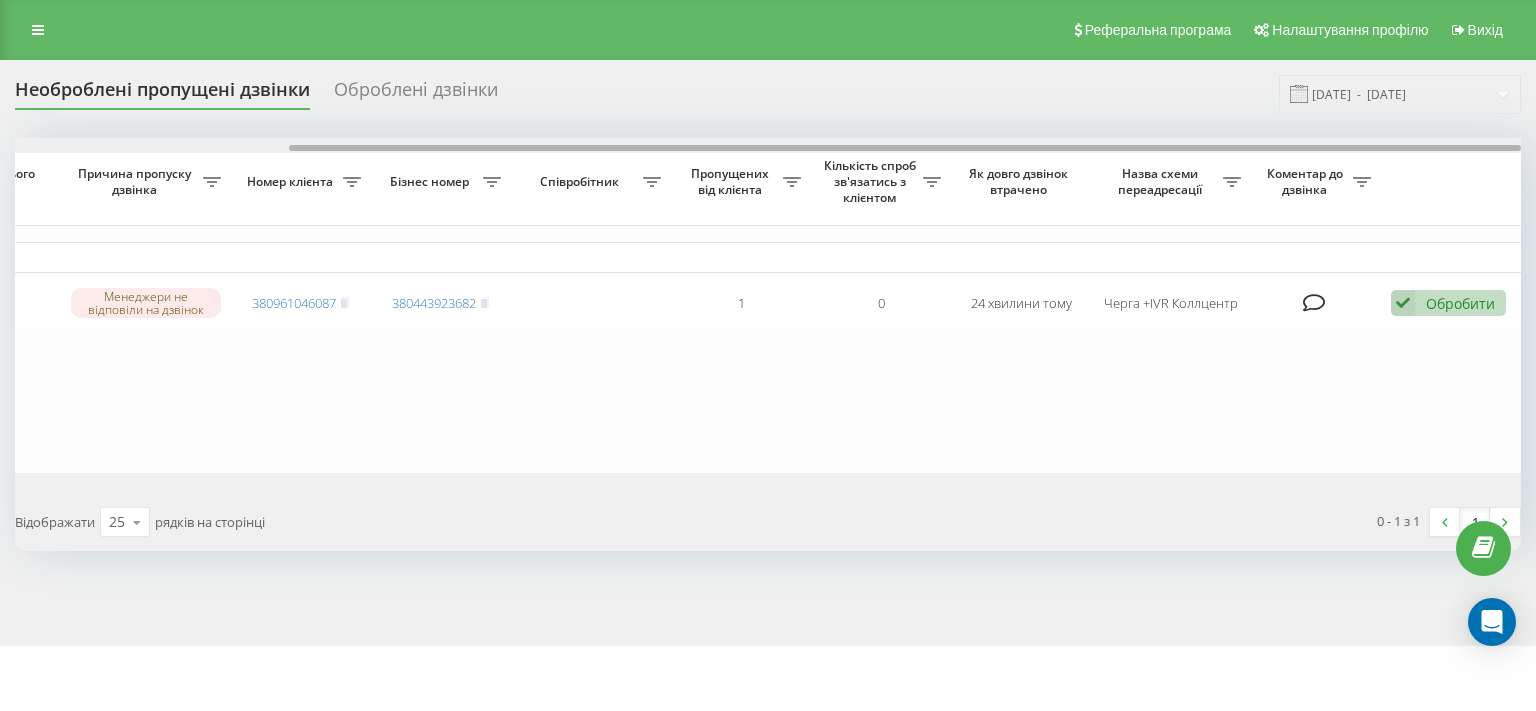 drag, startPoint x: 961, startPoint y: 149, endPoint x: 1244, endPoint y: 162, distance: 283.29843 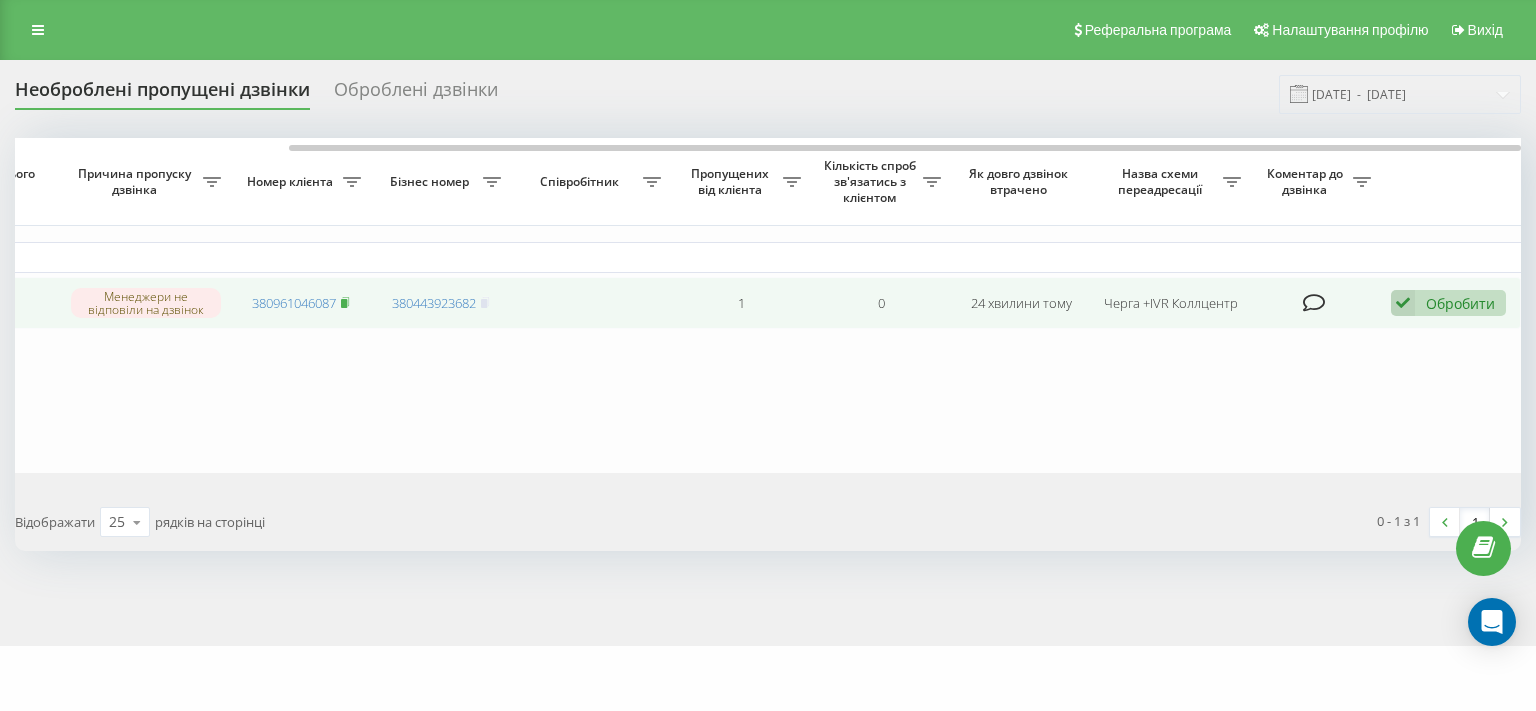 click at bounding box center [345, 303] 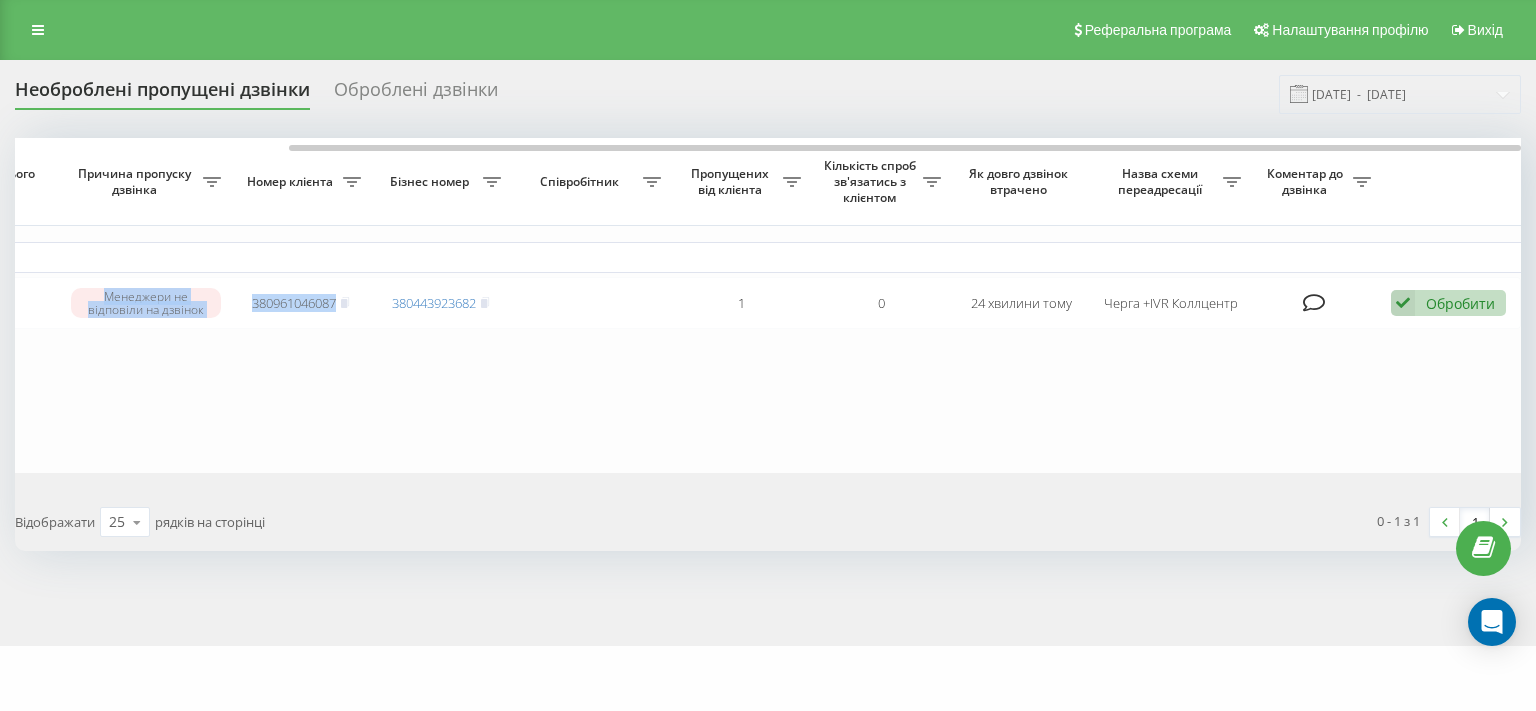 drag, startPoint x: 999, startPoint y: 144, endPoint x: 1302, endPoint y: 137, distance: 303.08084 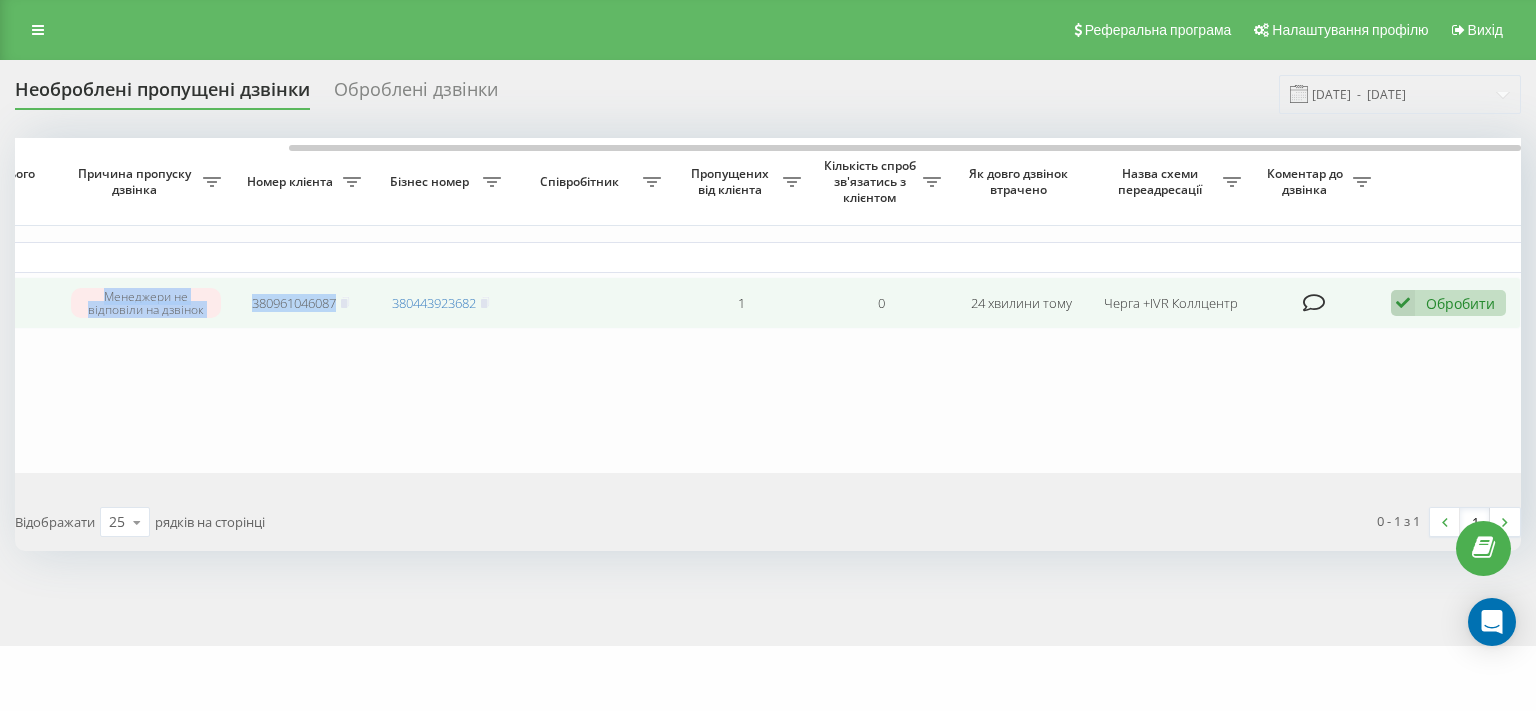 click at bounding box center [1403, 303] 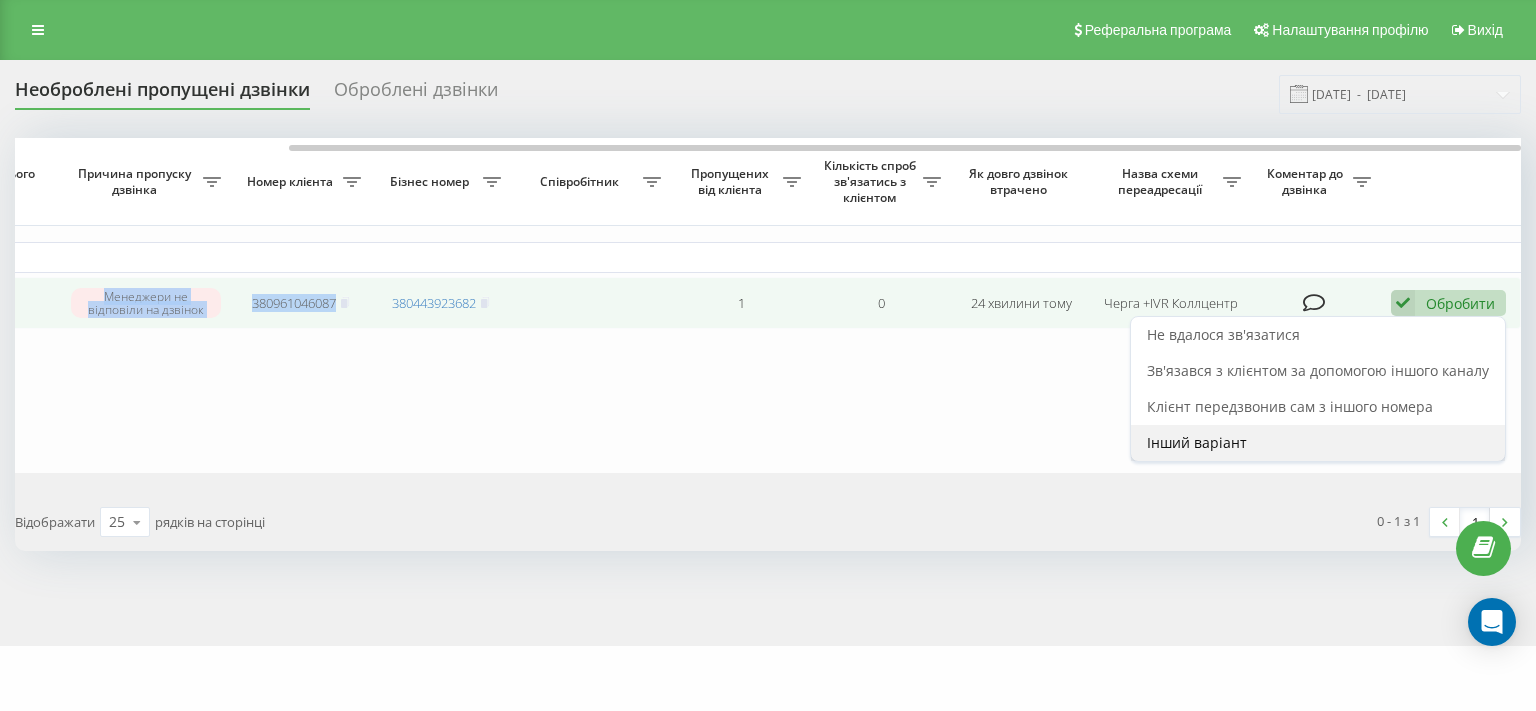 click on "Інший варіант" at bounding box center (1318, 443) 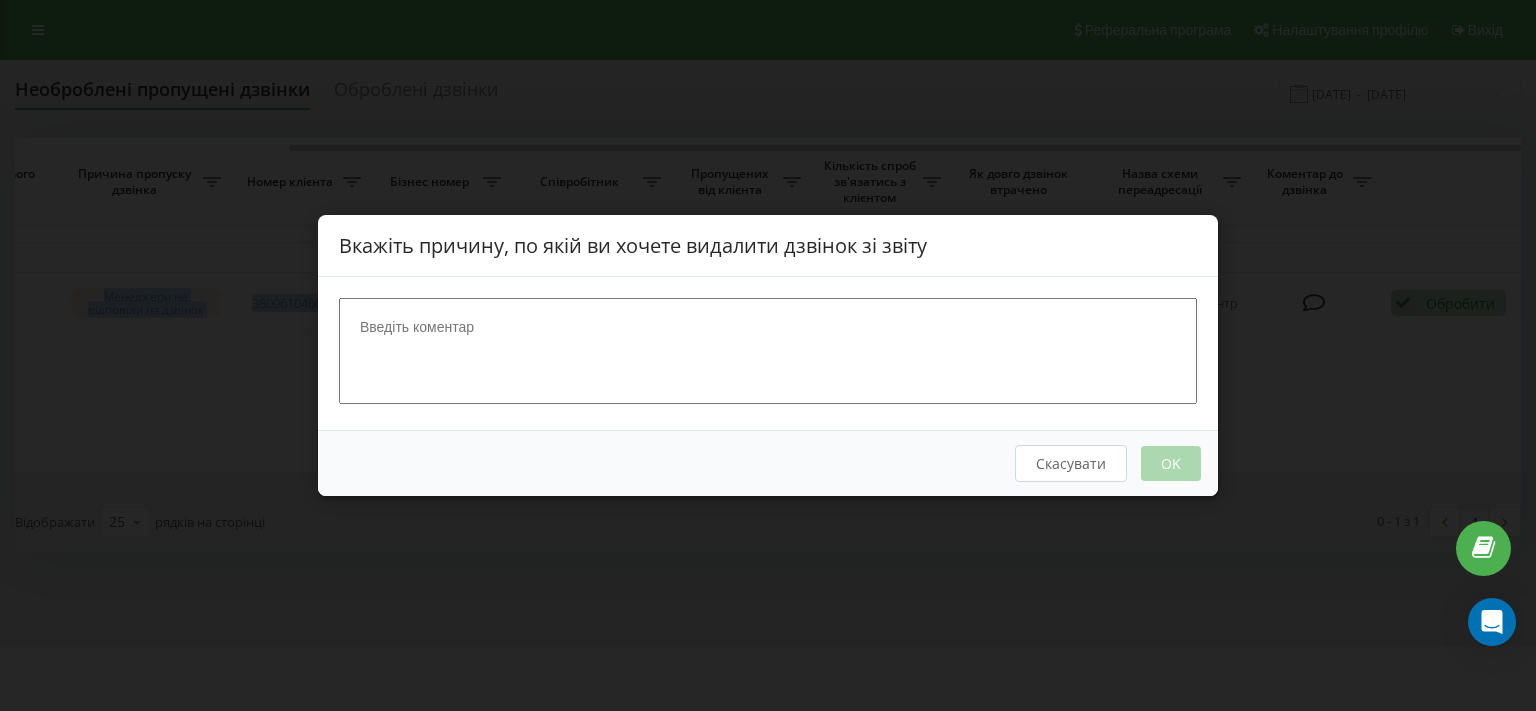 click at bounding box center (768, 351) 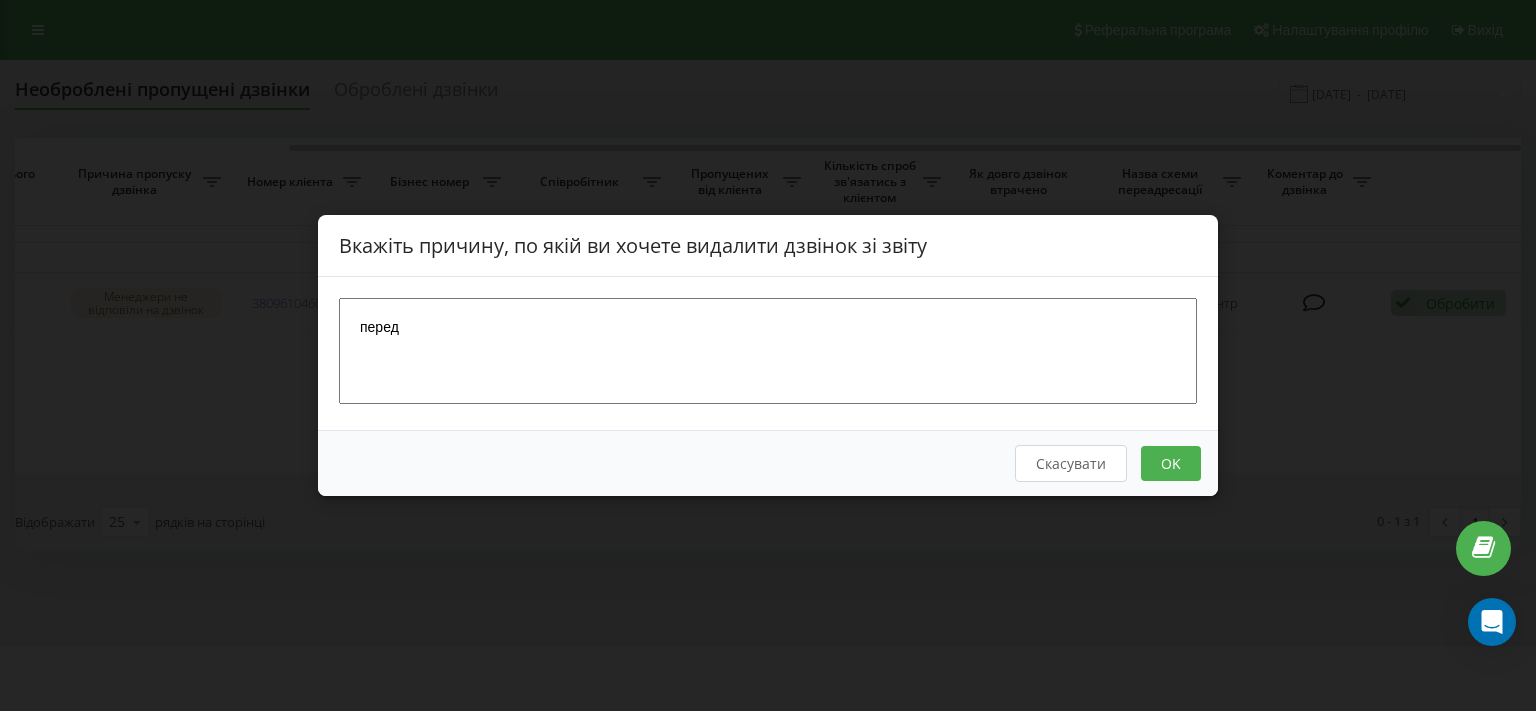 type on "перед" 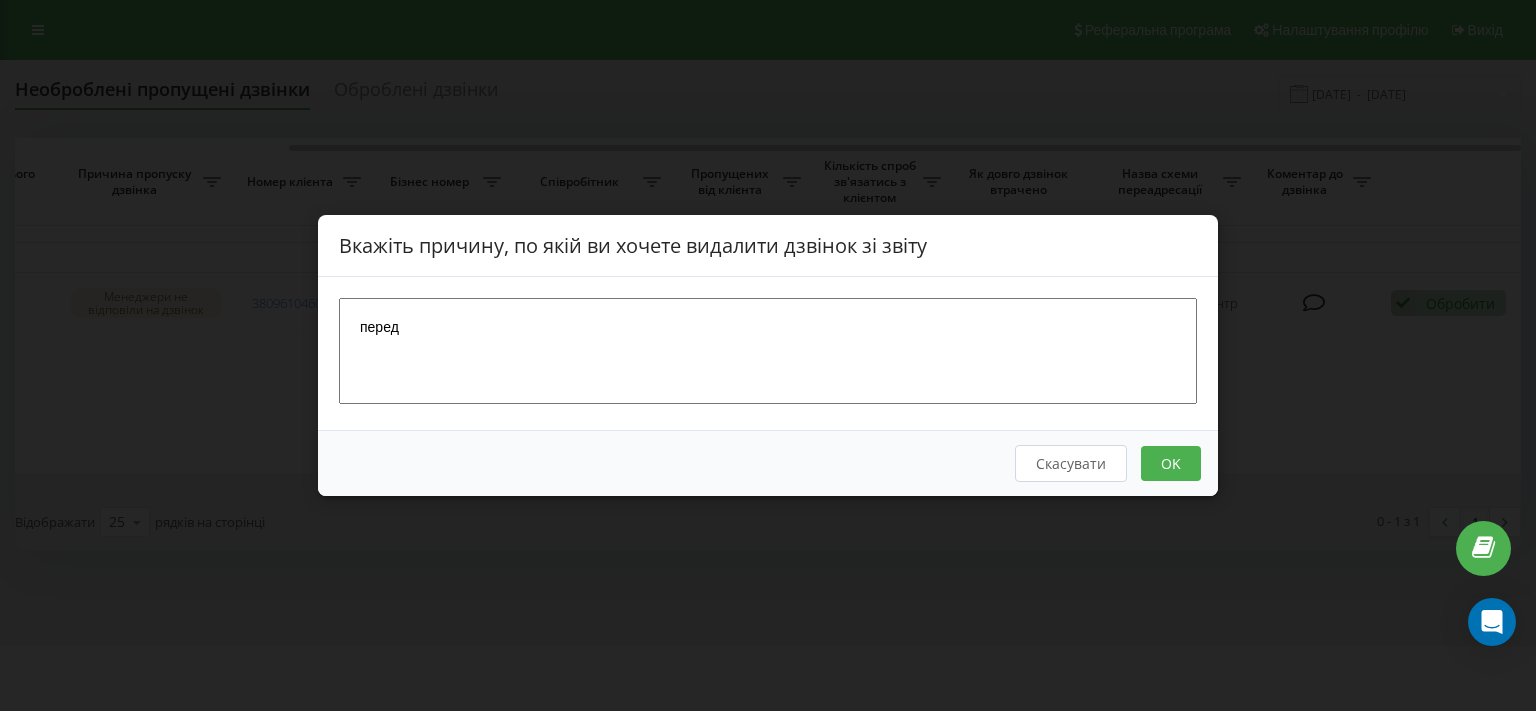 click on "OK" at bounding box center (1171, 463) 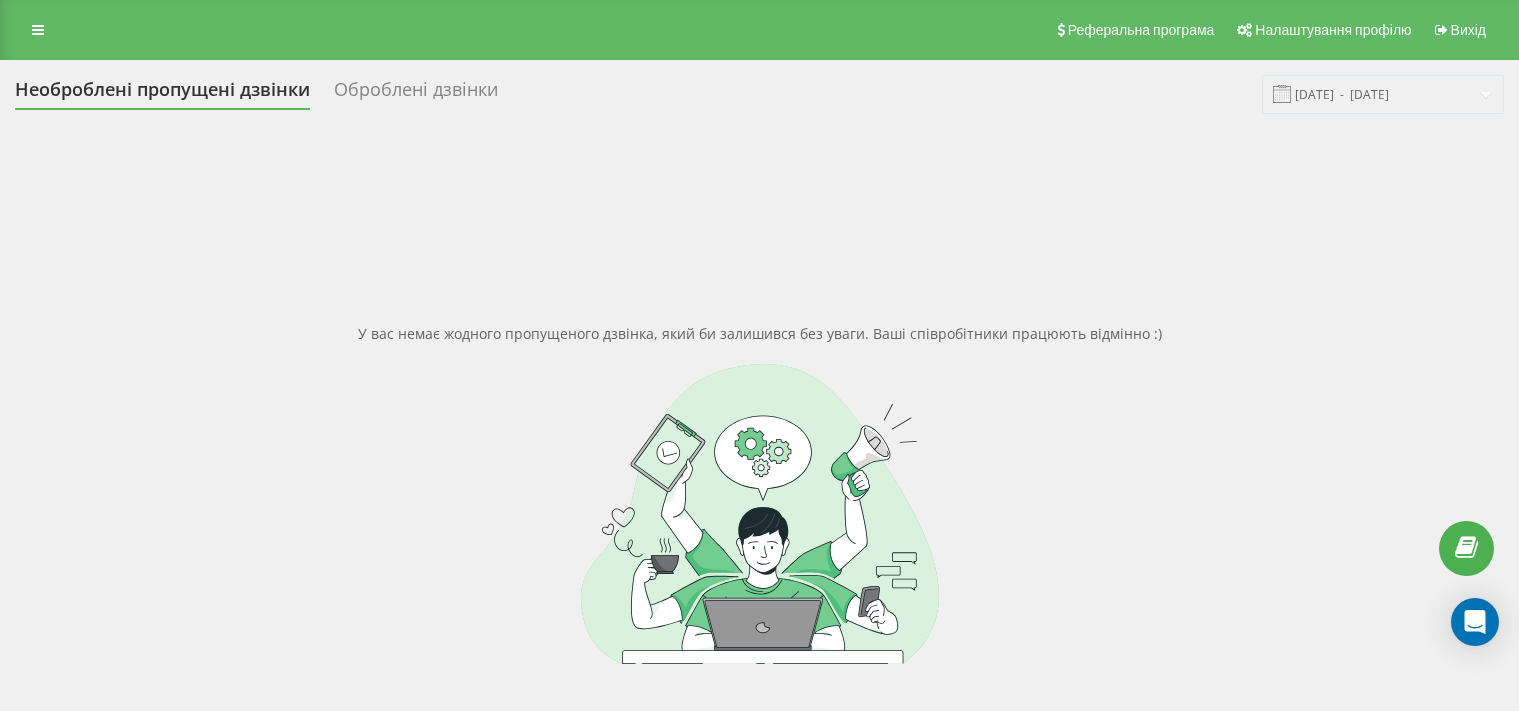 scroll, scrollTop: 0, scrollLeft: 0, axis: both 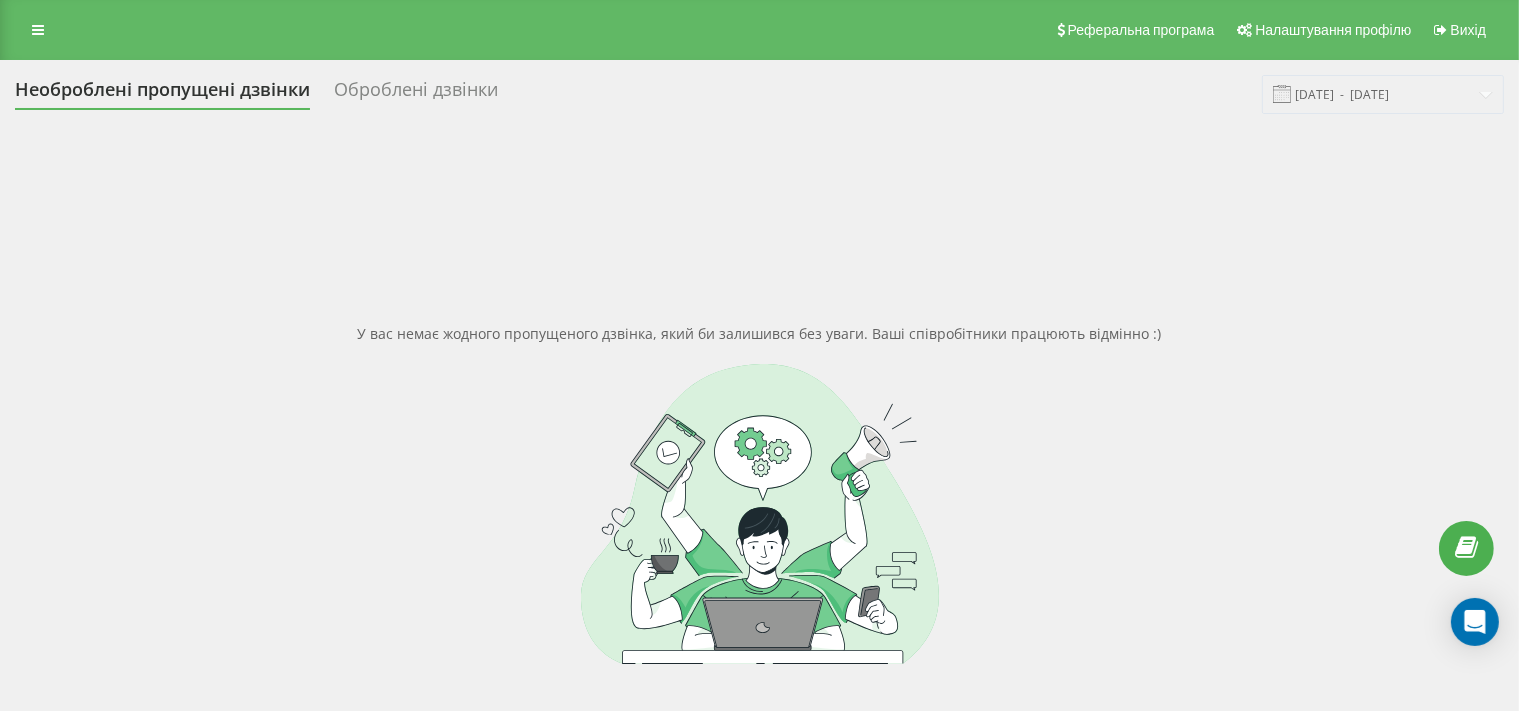 click on "У вас немає жодного пропущеного дзвінка, який би залишився без уваги. Ваші співробітники працюють відмінно :)" at bounding box center (759, 493) 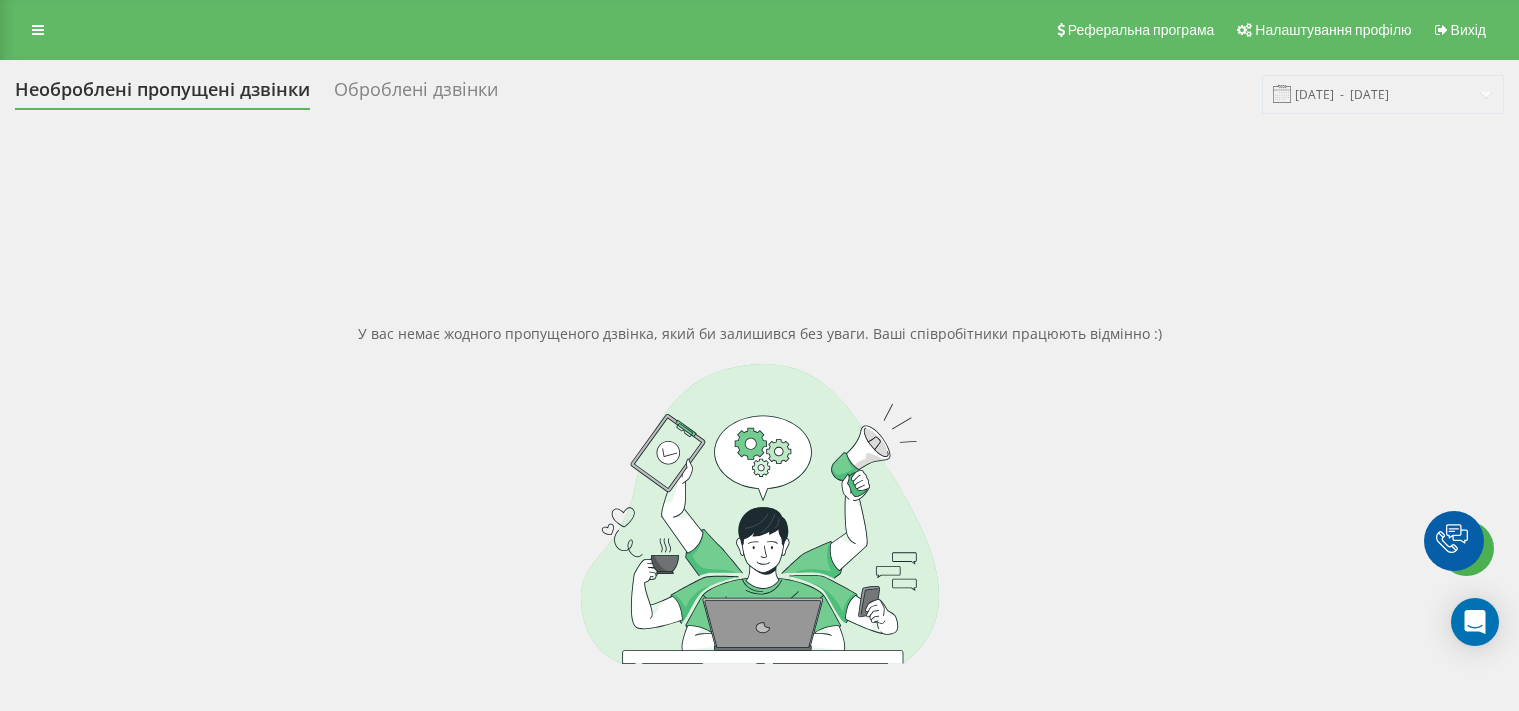 scroll, scrollTop: 0, scrollLeft: 0, axis: both 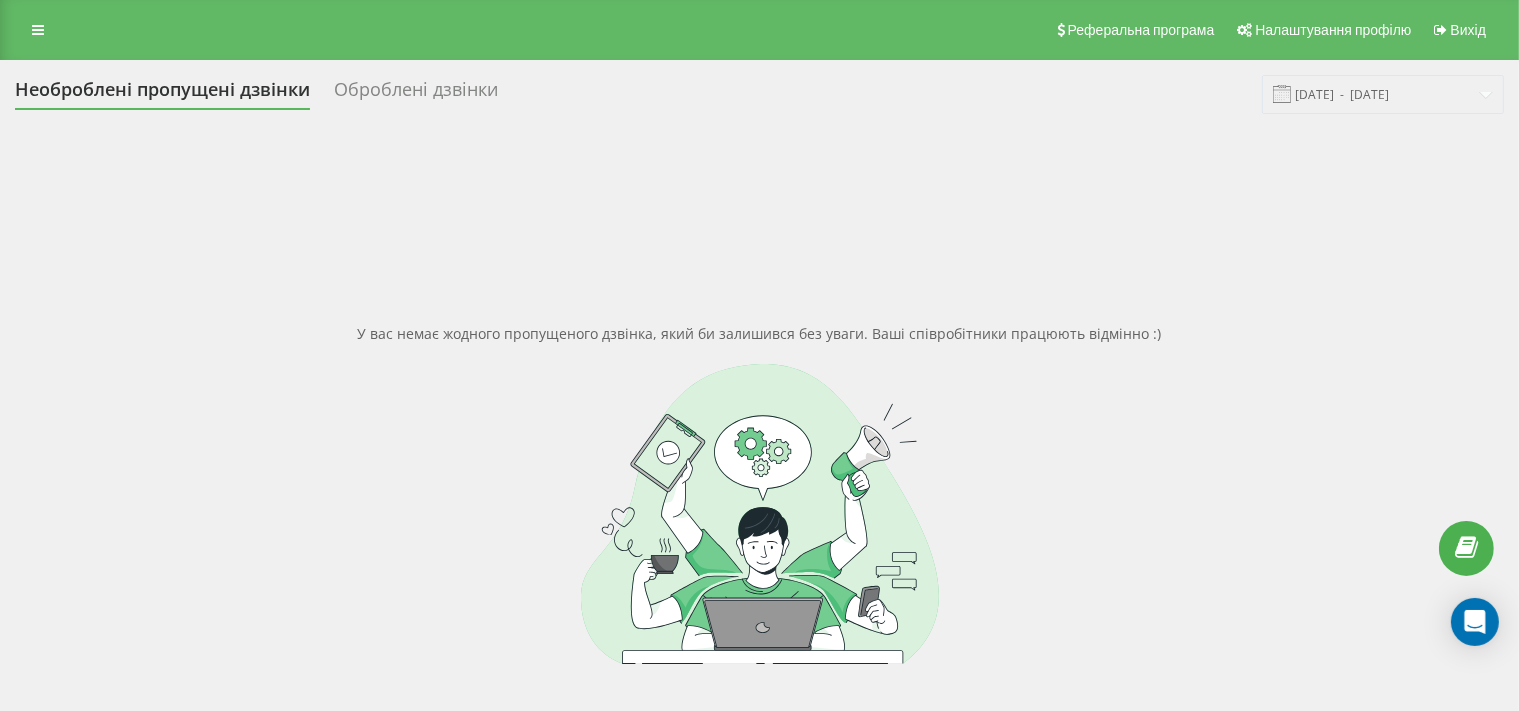 click on "У вас немає жодного пропущеного дзвінка, який би залишився без уваги. Ваші співробітники працюють відмінно :)" at bounding box center (759, 493) 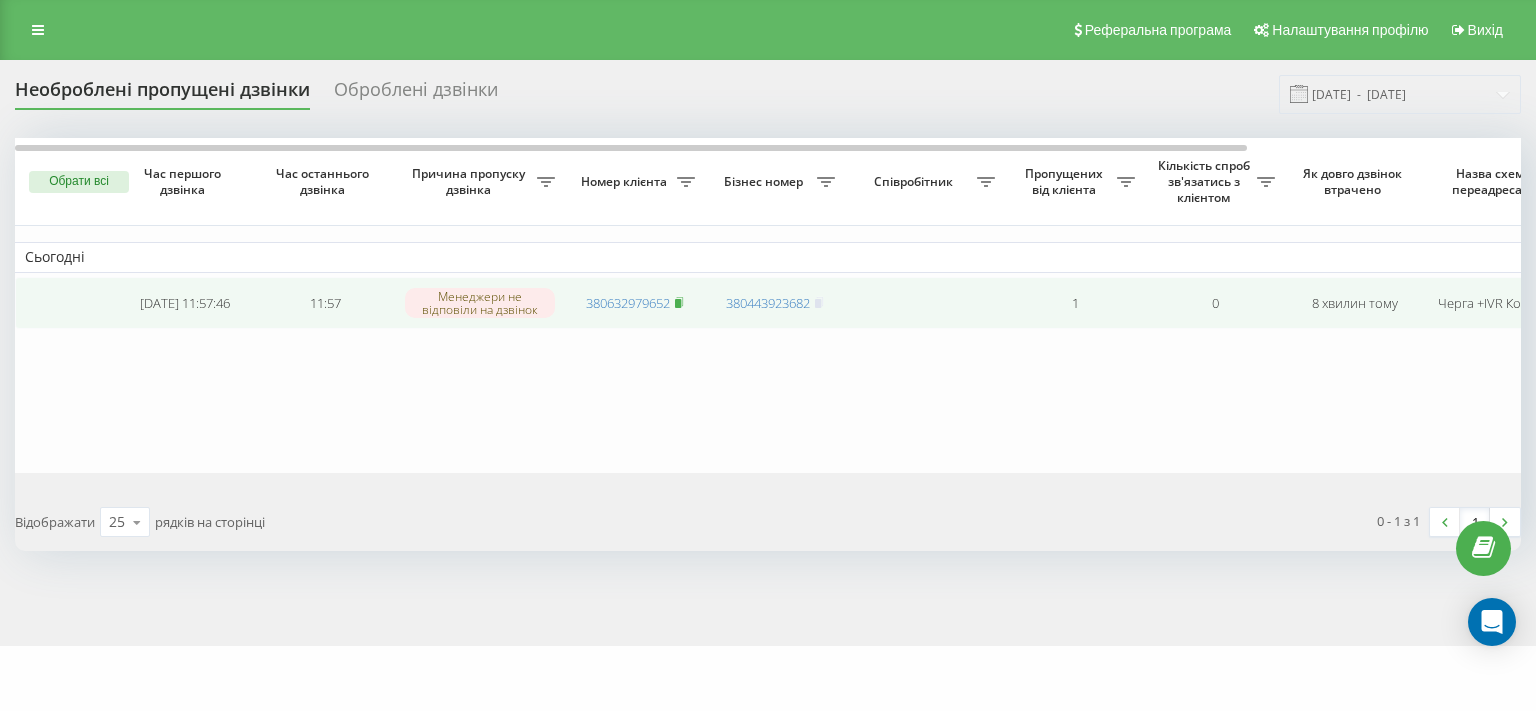 scroll, scrollTop: 0, scrollLeft: 0, axis: both 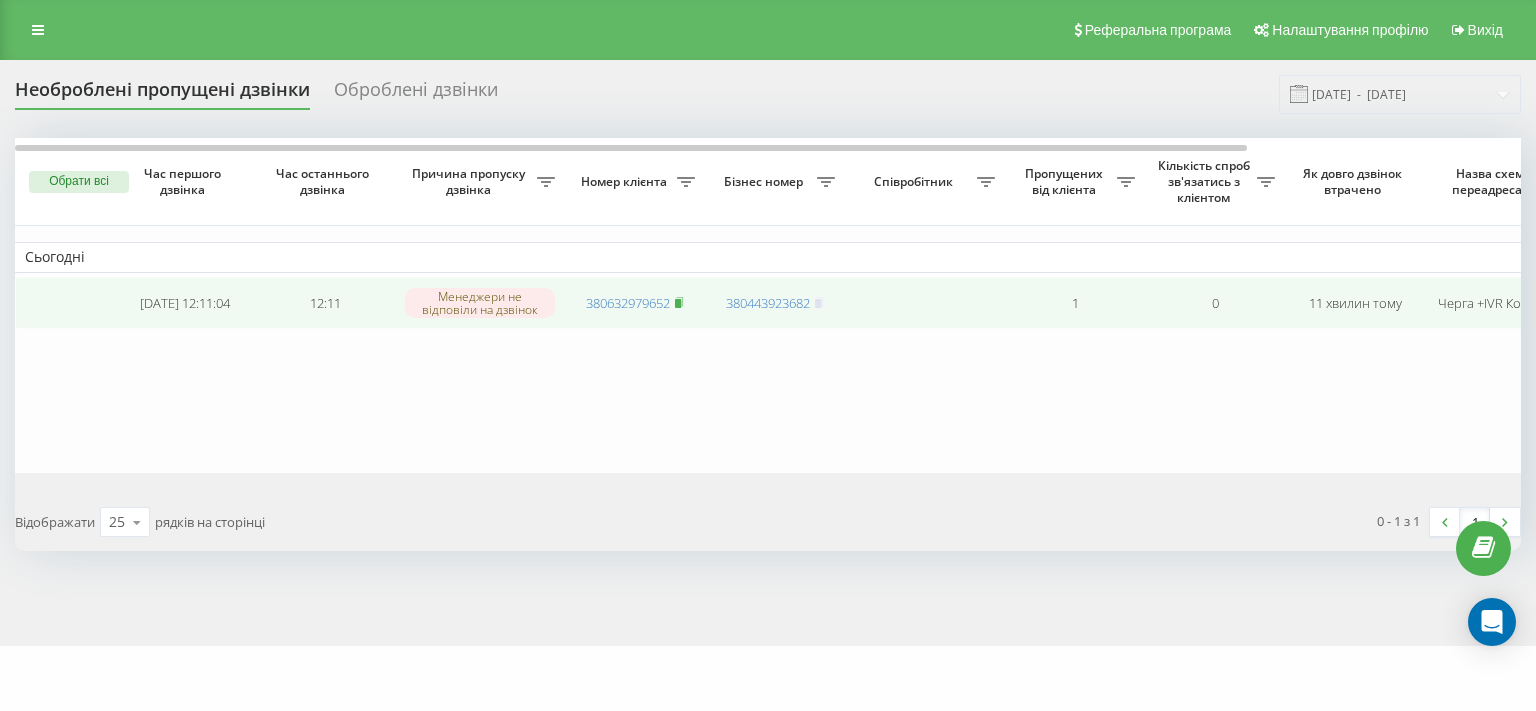 click 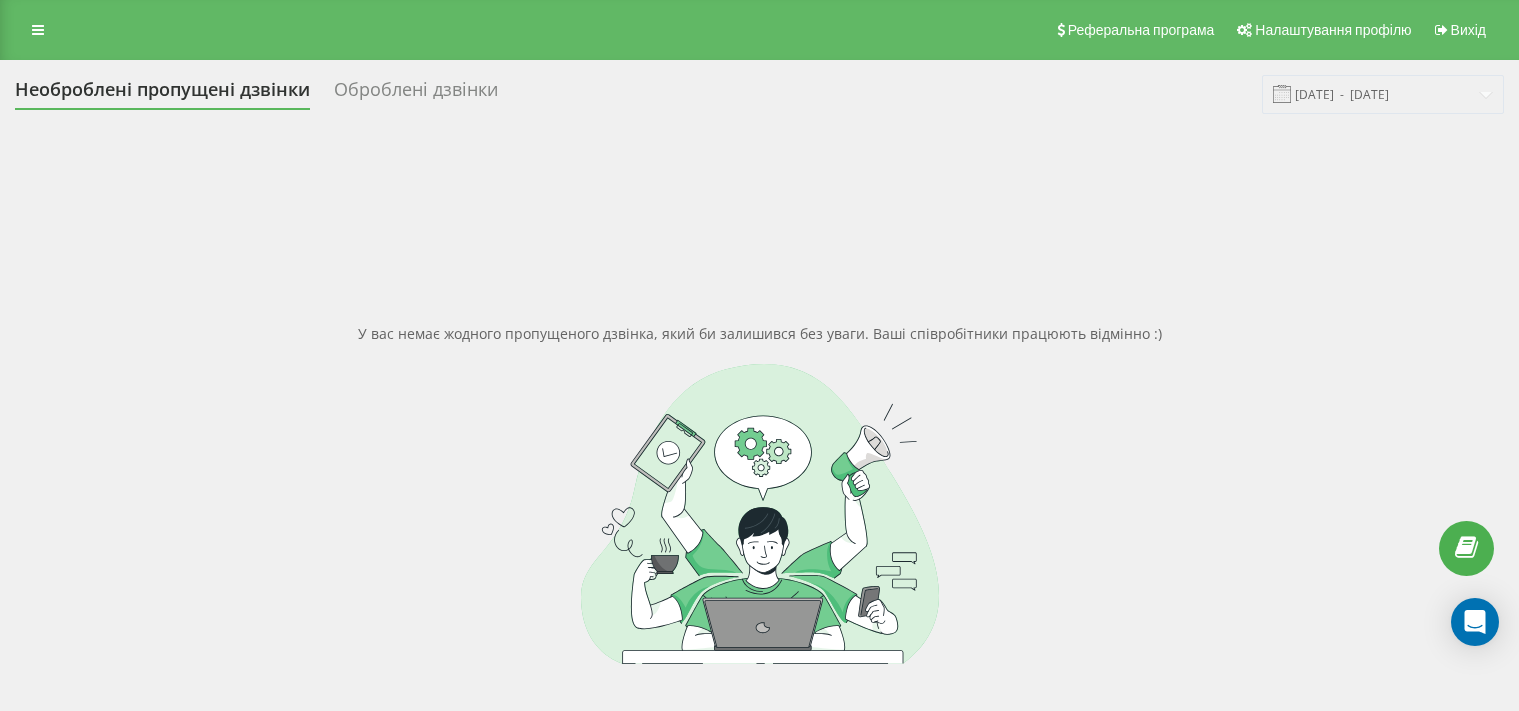 scroll, scrollTop: 0, scrollLeft: 0, axis: both 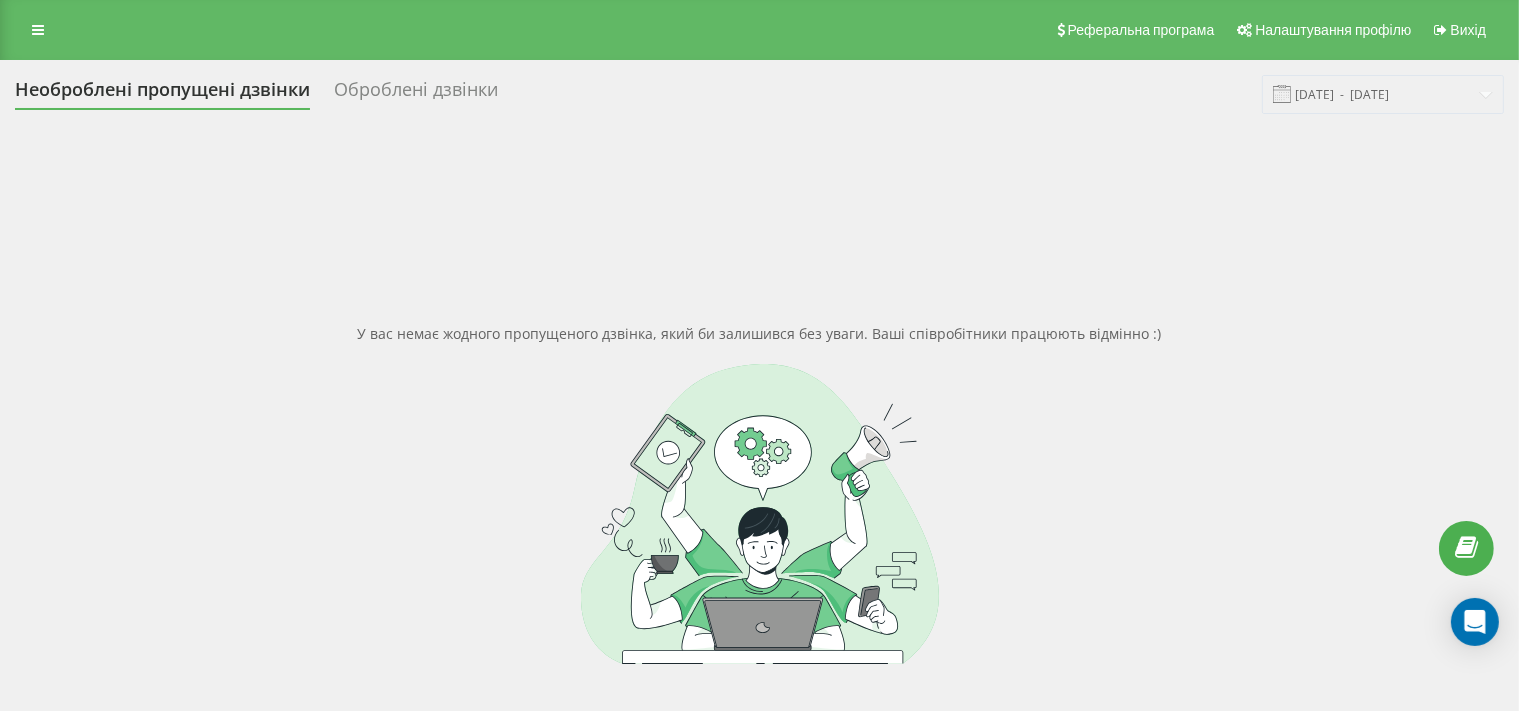 click on "У вас немає жодного пропущеного дзвінка, який би залишився без уваги. Ваші співробітники працюють відмінно :)" at bounding box center [759, 493] 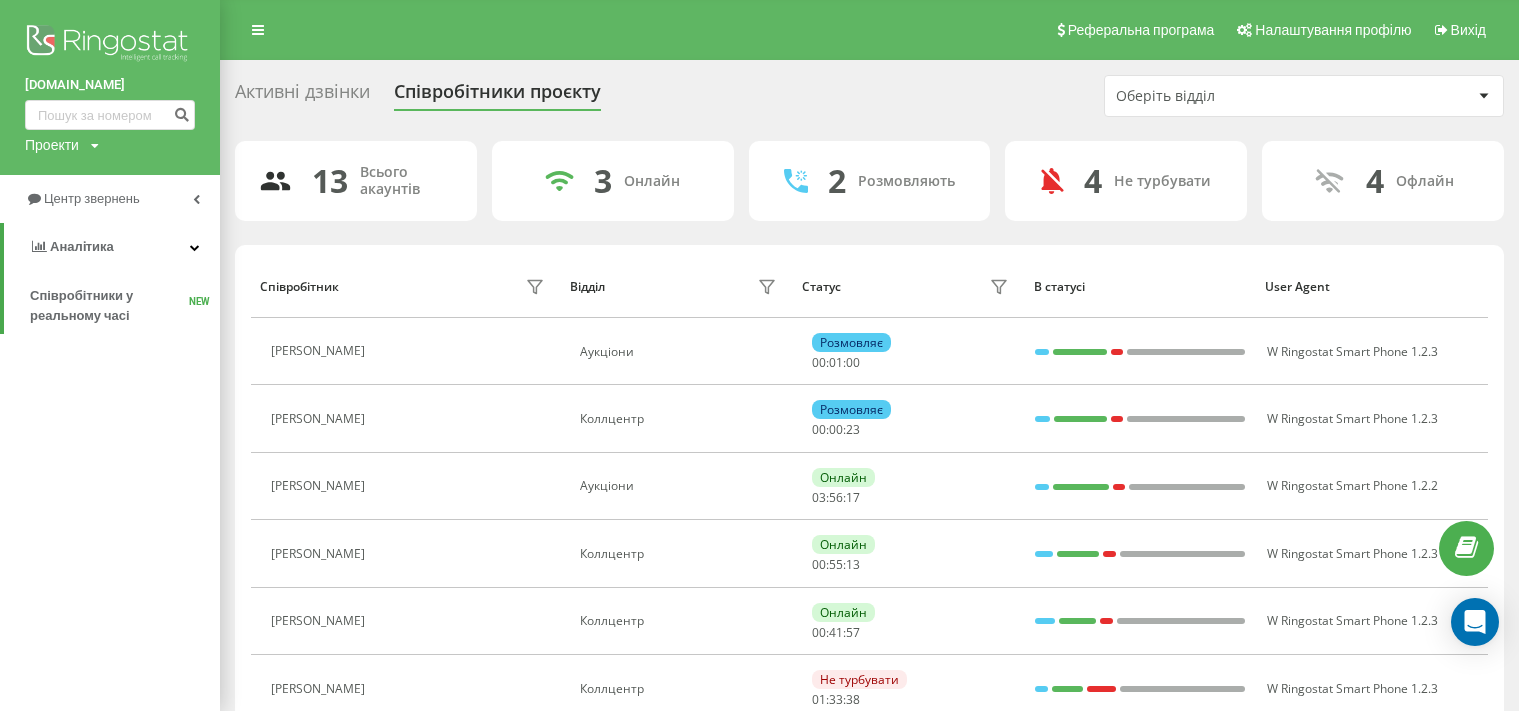 scroll, scrollTop: 0, scrollLeft: 0, axis: both 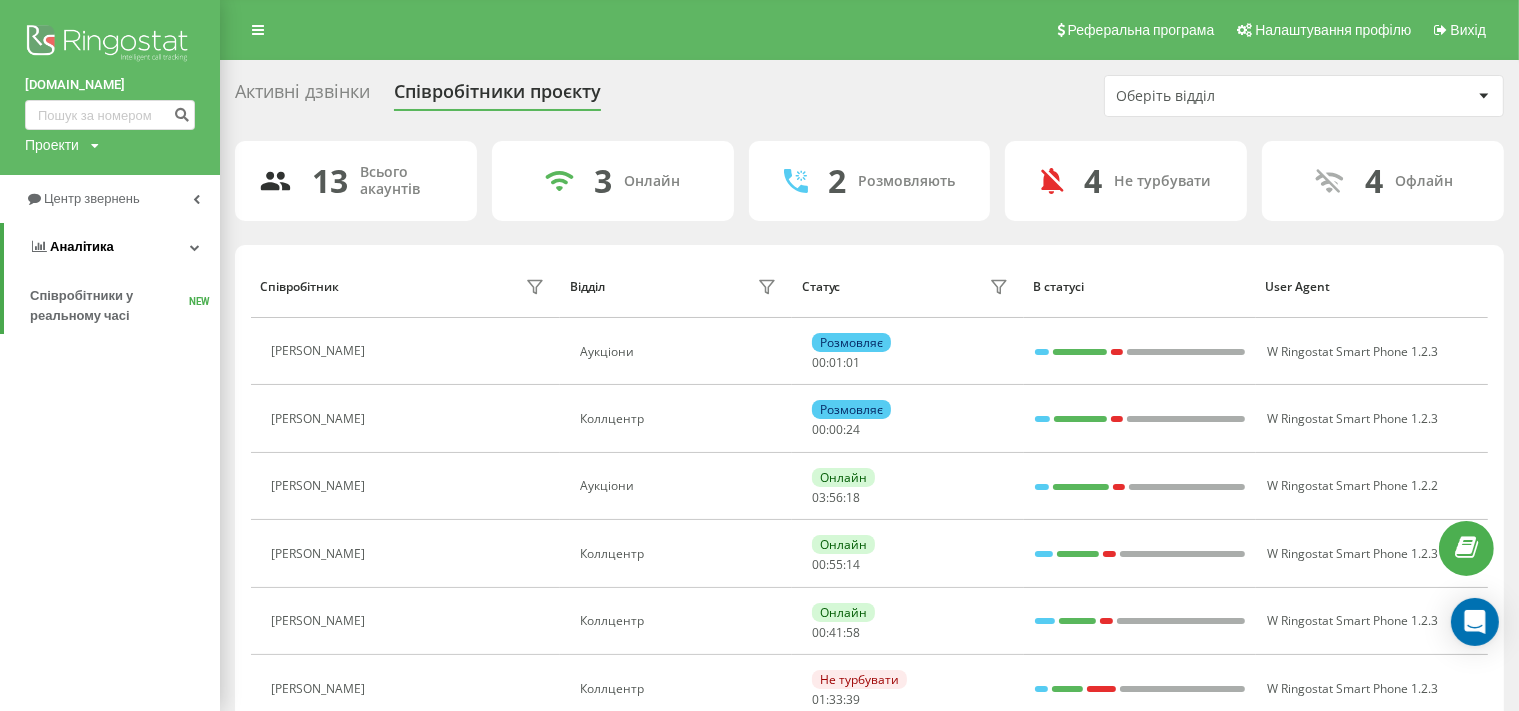 click on "Аналiтика" at bounding box center (82, 246) 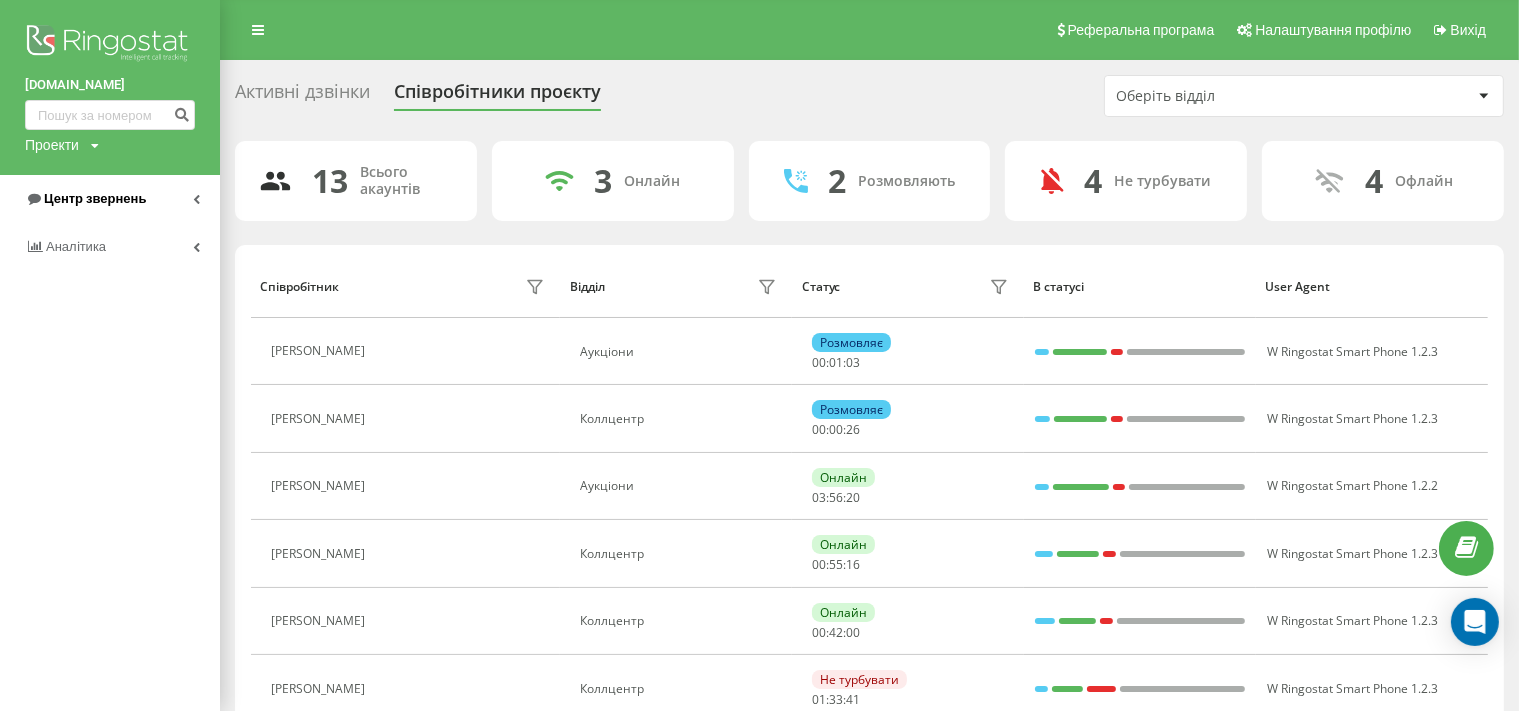 click on "Центр звернень" at bounding box center (95, 198) 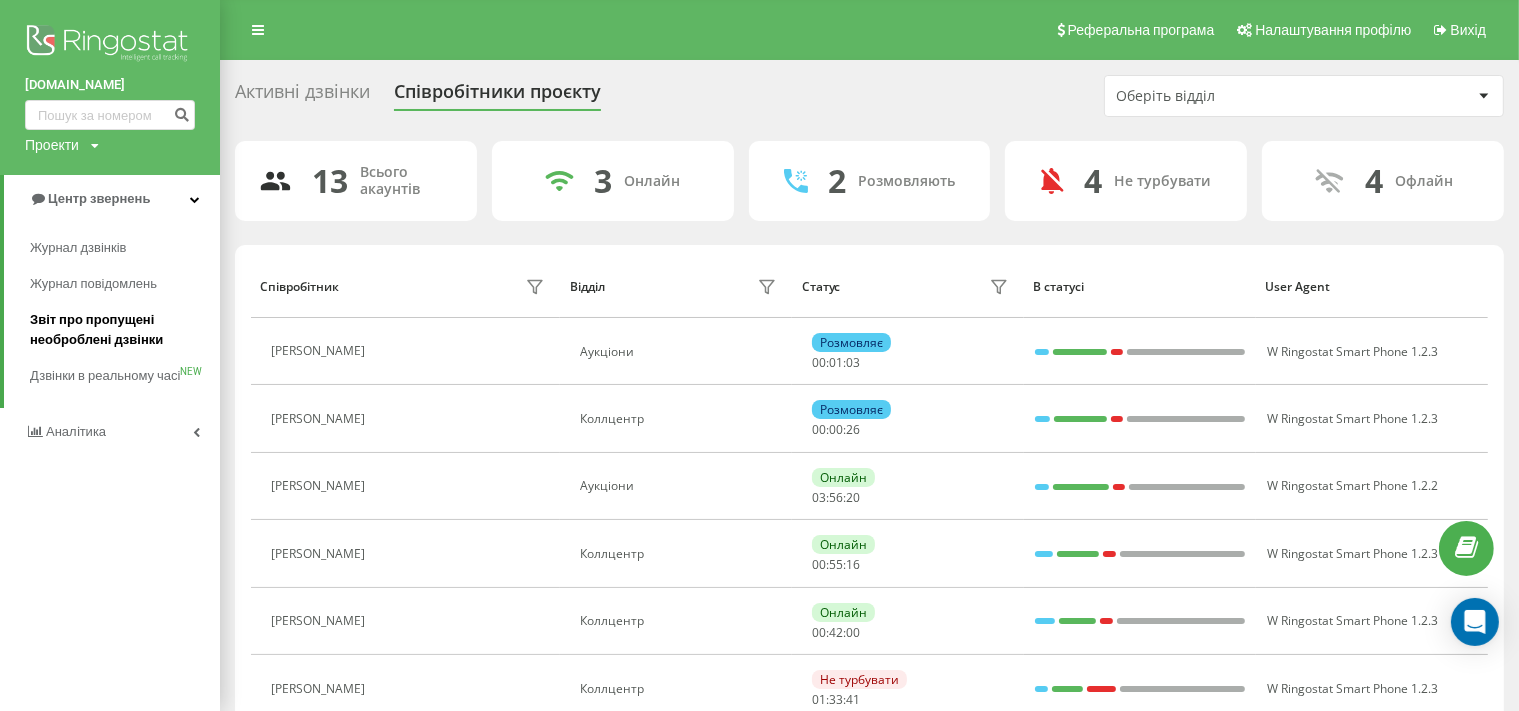 click on "Звіт про пропущені необроблені дзвінки" at bounding box center (120, 330) 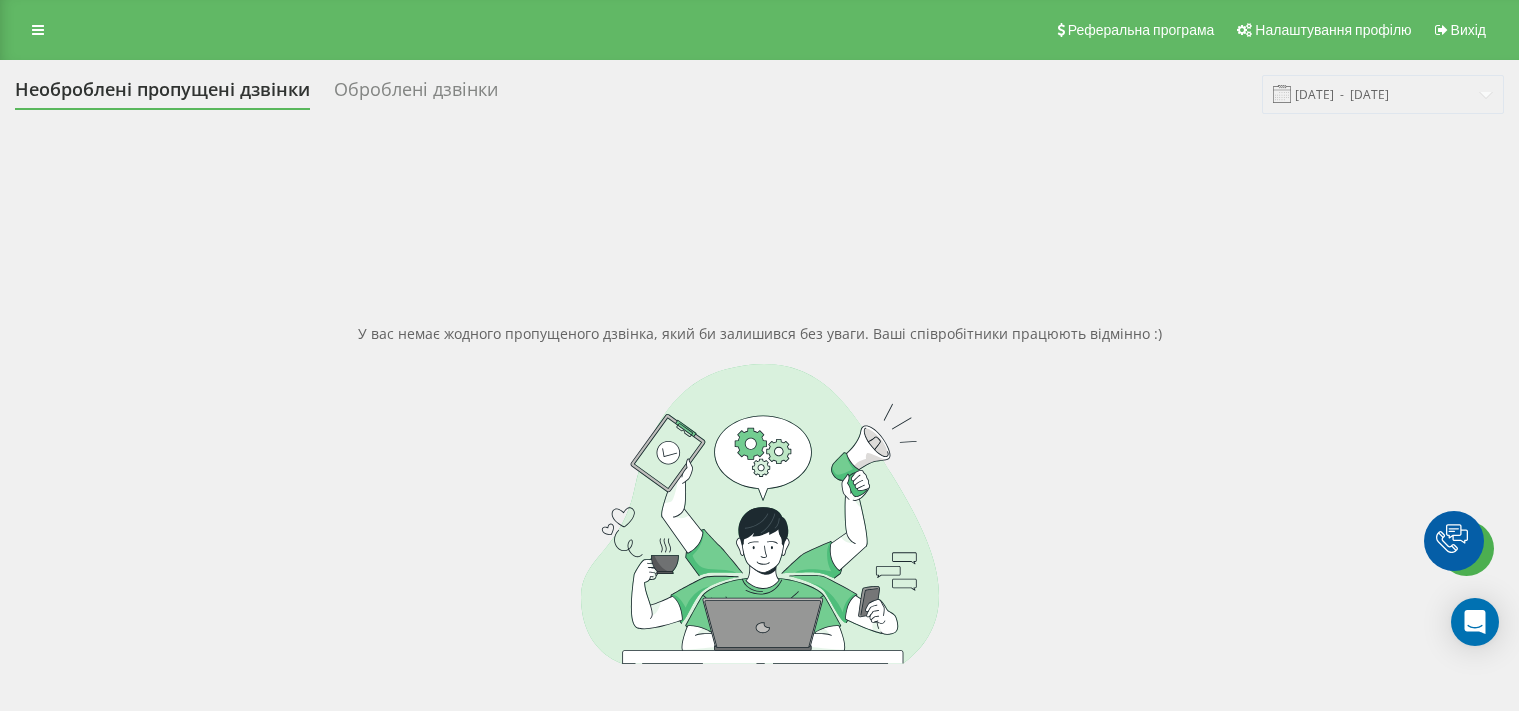 scroll, scrollTop: 0, scrollLeft: 0, axis: both 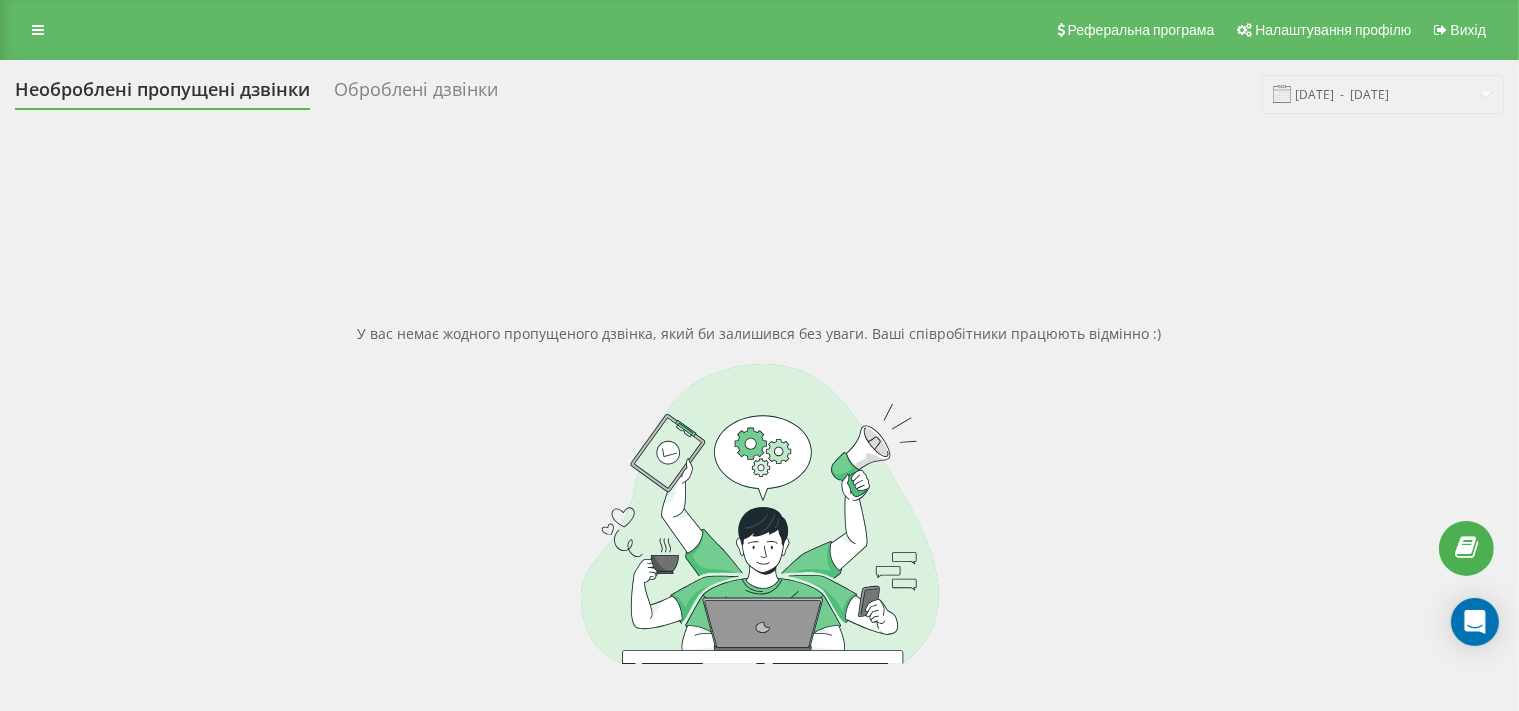 click on "У вас немає жодного пропущеного дзвінка, який би залишився без уваги. Ваші співробітники працюють відмінно :)" at bounding box center [759, 493] 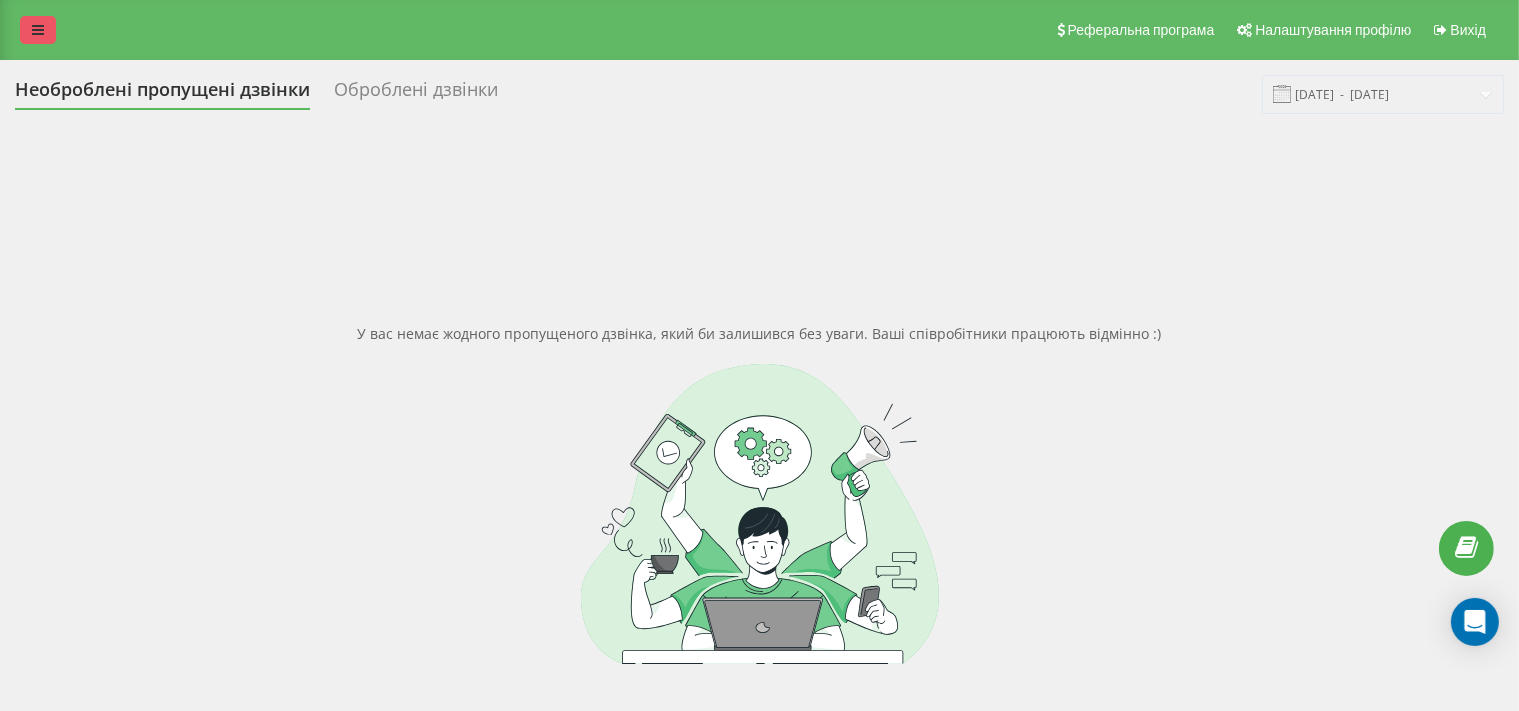 click at bounding box center [38, 30] 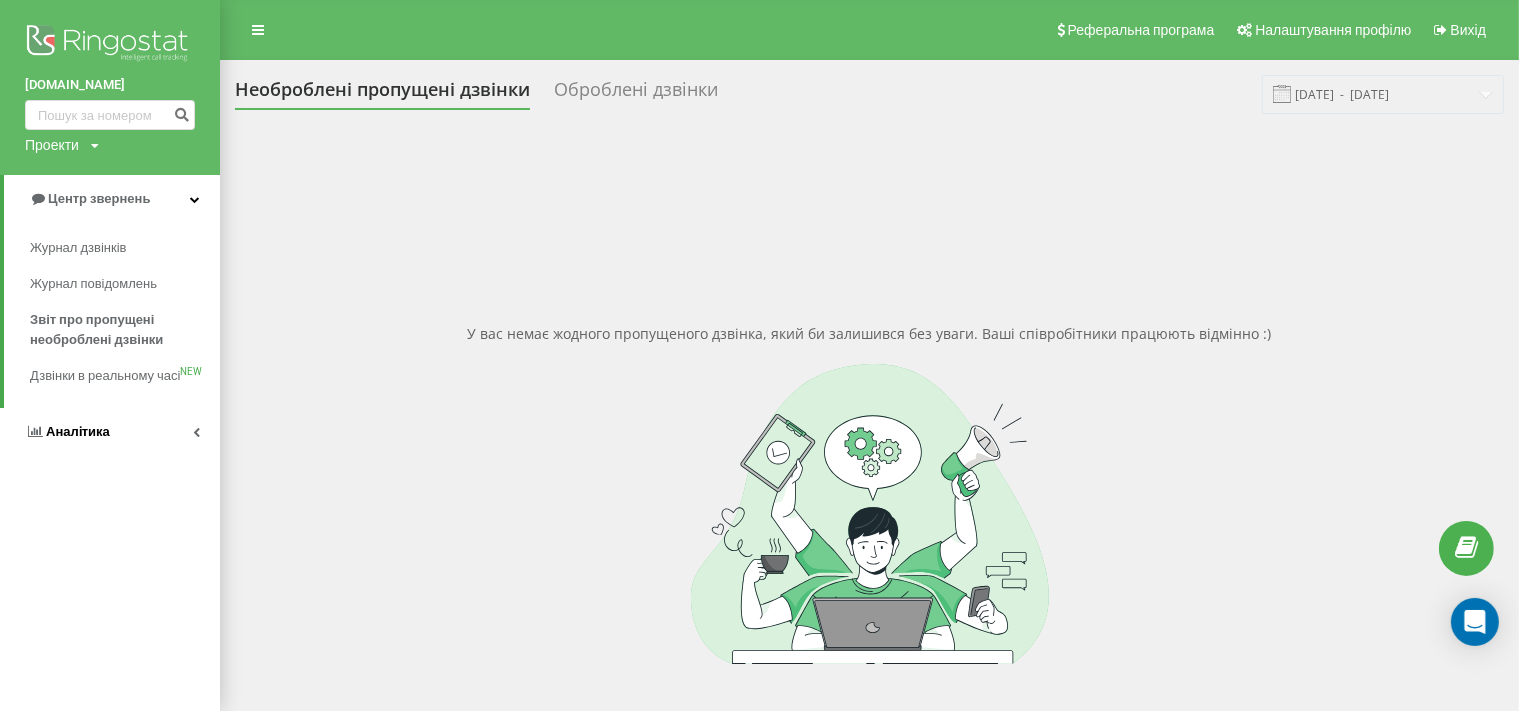 click on "Аналiтика" at bounding box center (78, 431) 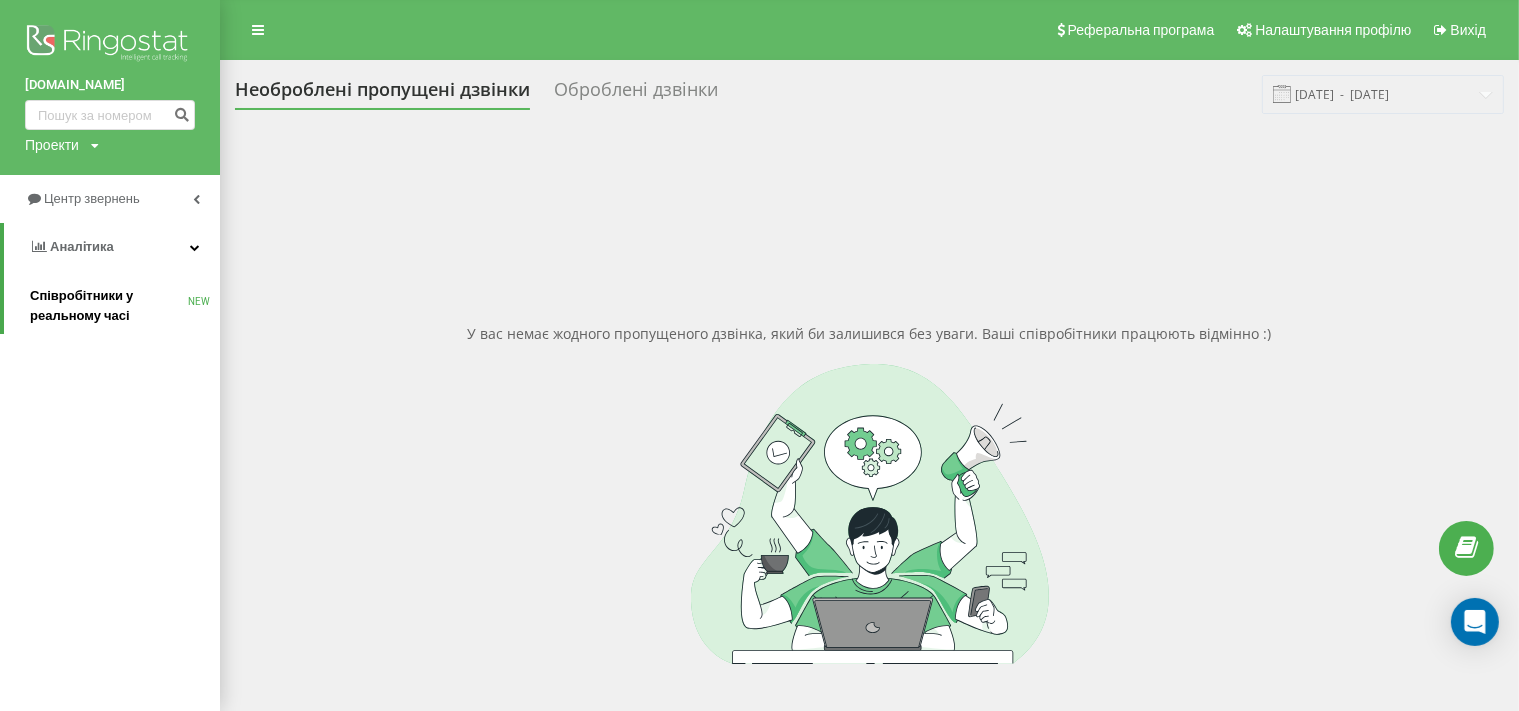 click on "Співробітники у реальному часі" at bounding box center (109, 306) 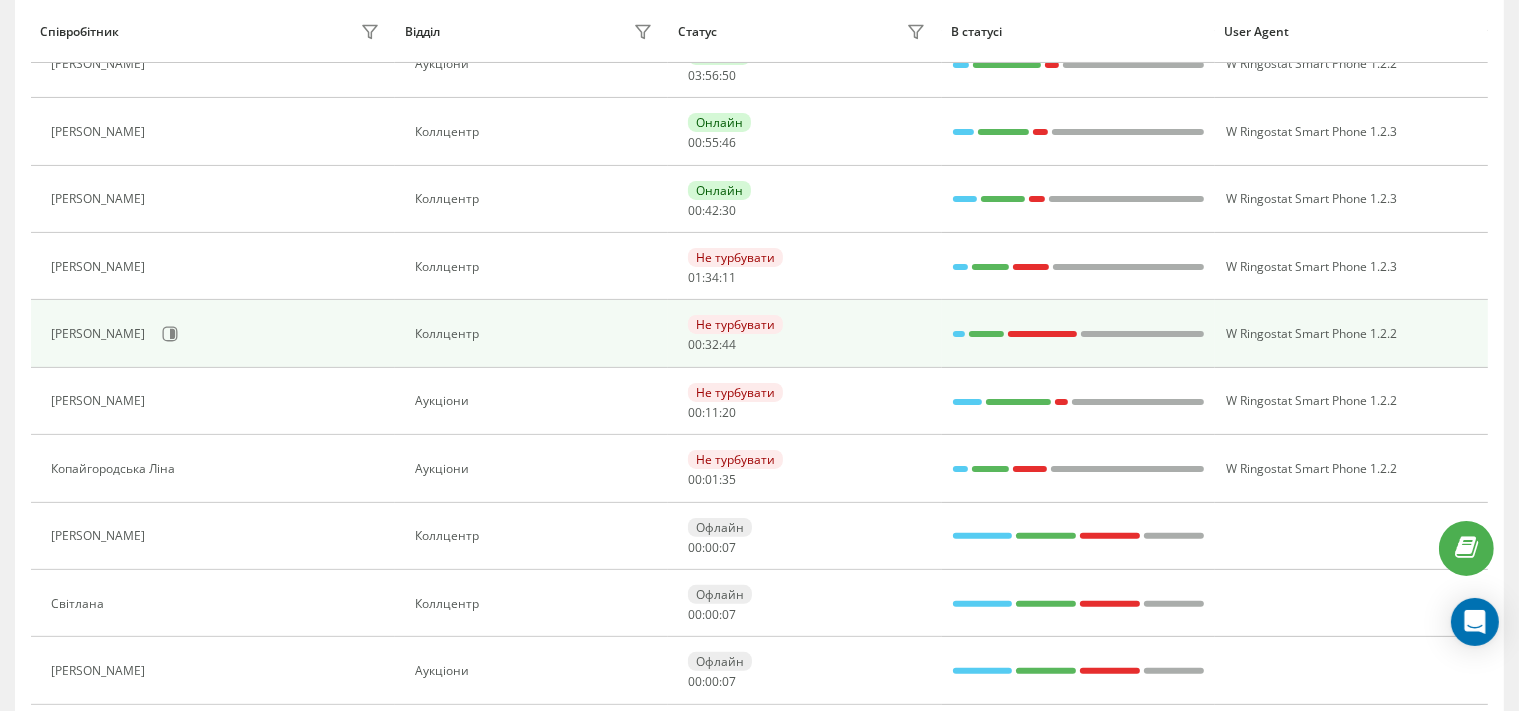 scroll, scrollTop: 0, scrollLeft: 0, axis: both 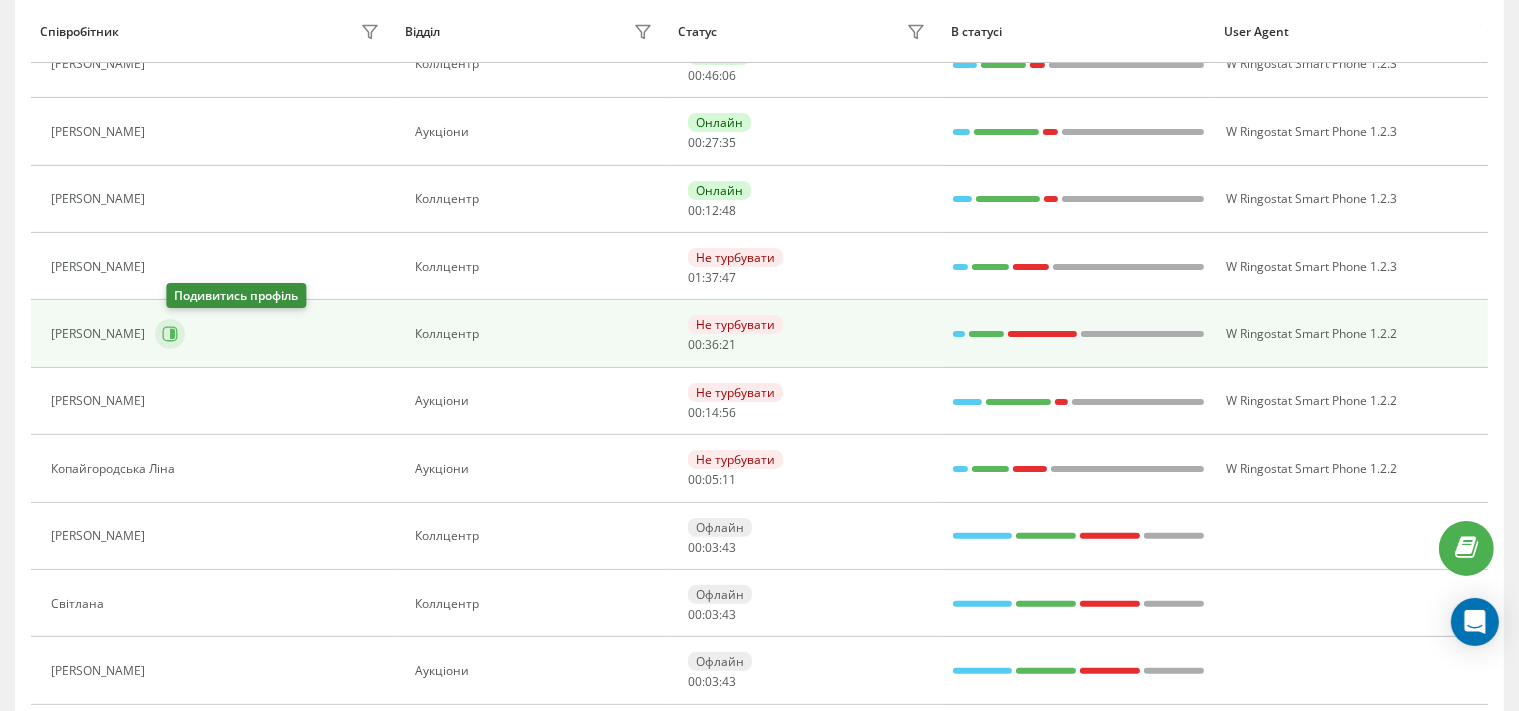 click 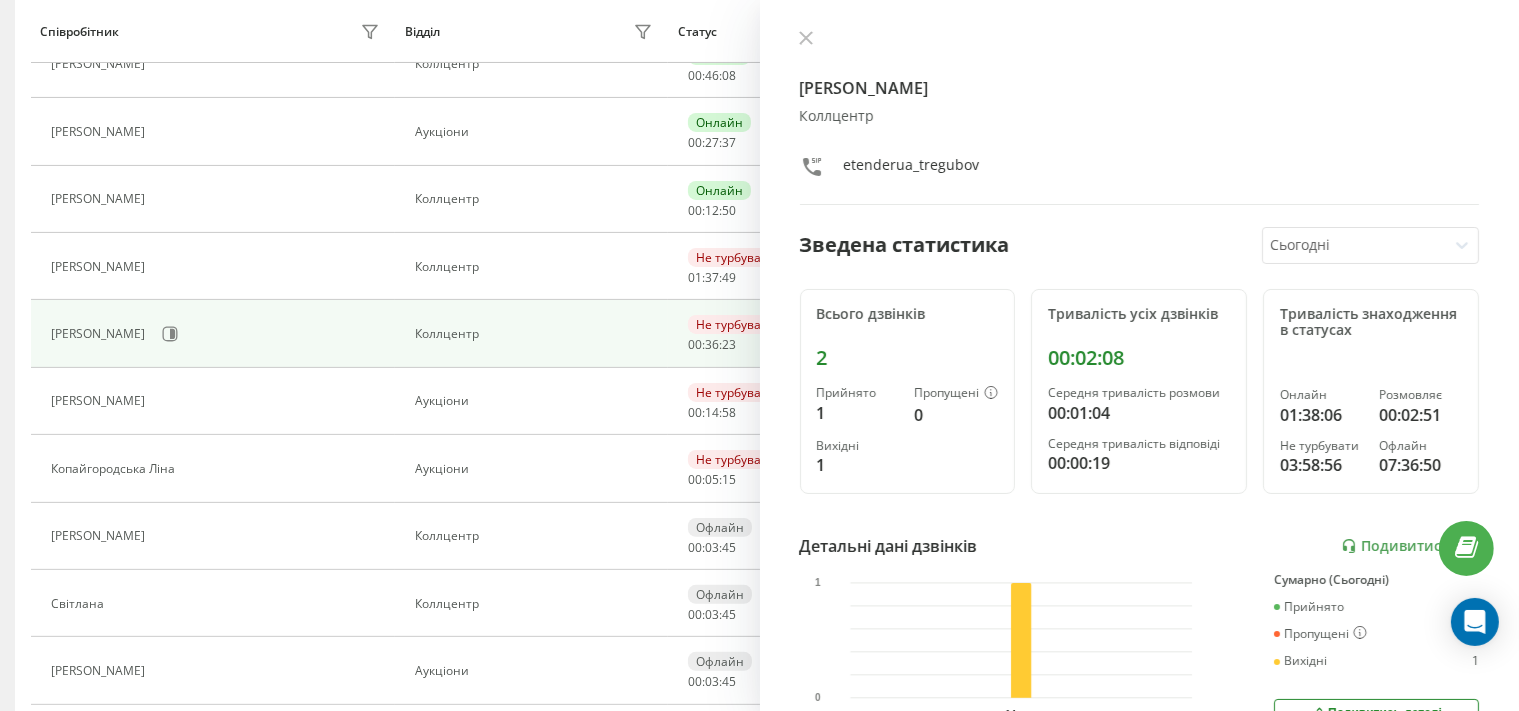 scroll, scrollTop: 0, scrollLeft: 0, axis: both 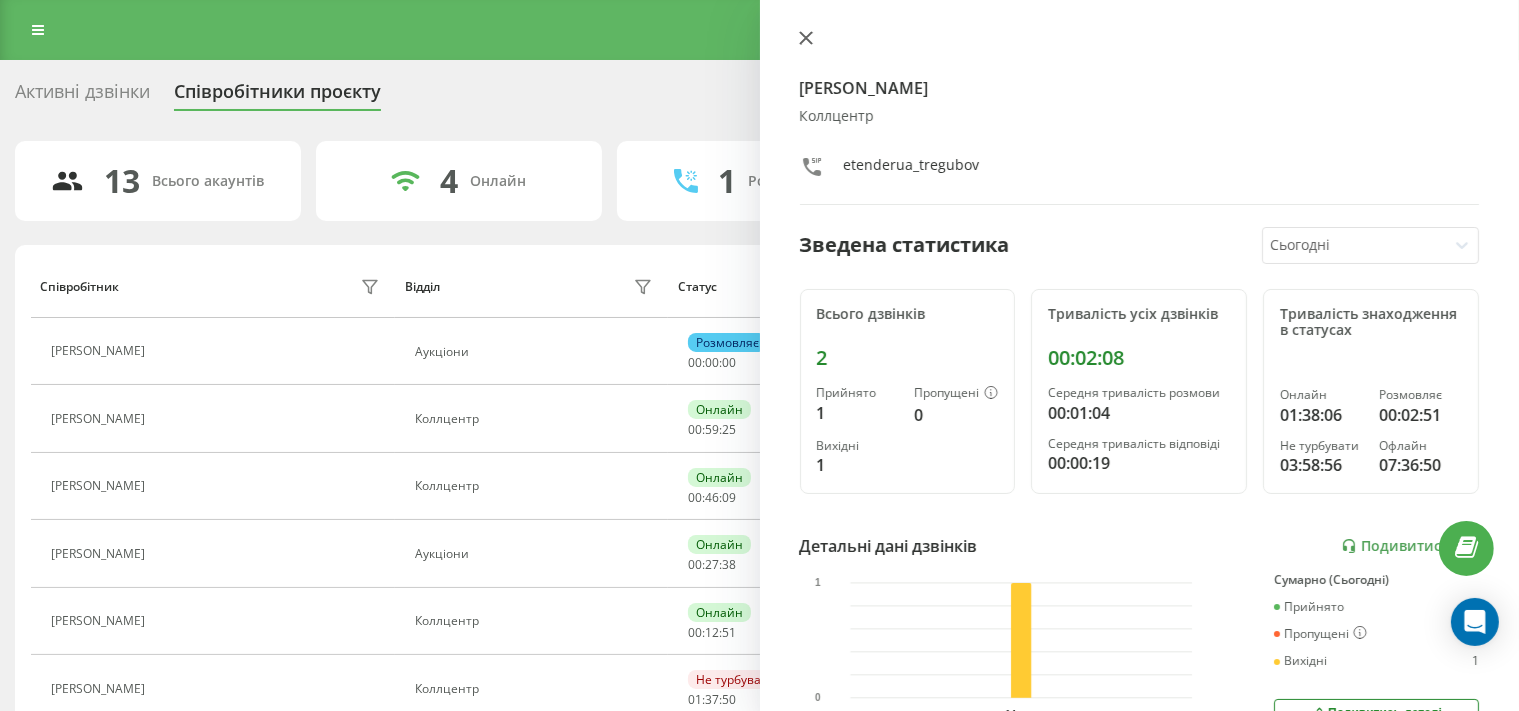 click 